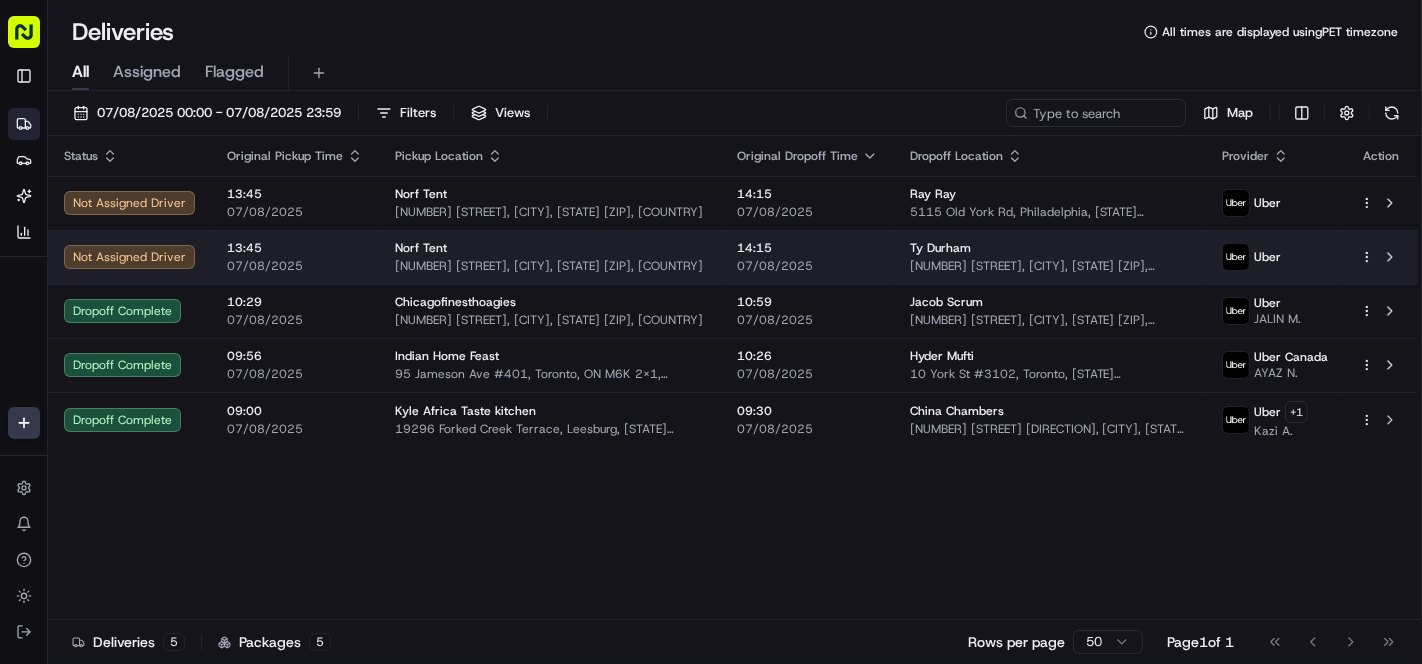 scroll, scrollTop: 0, scrollLeft: 0, axis: both 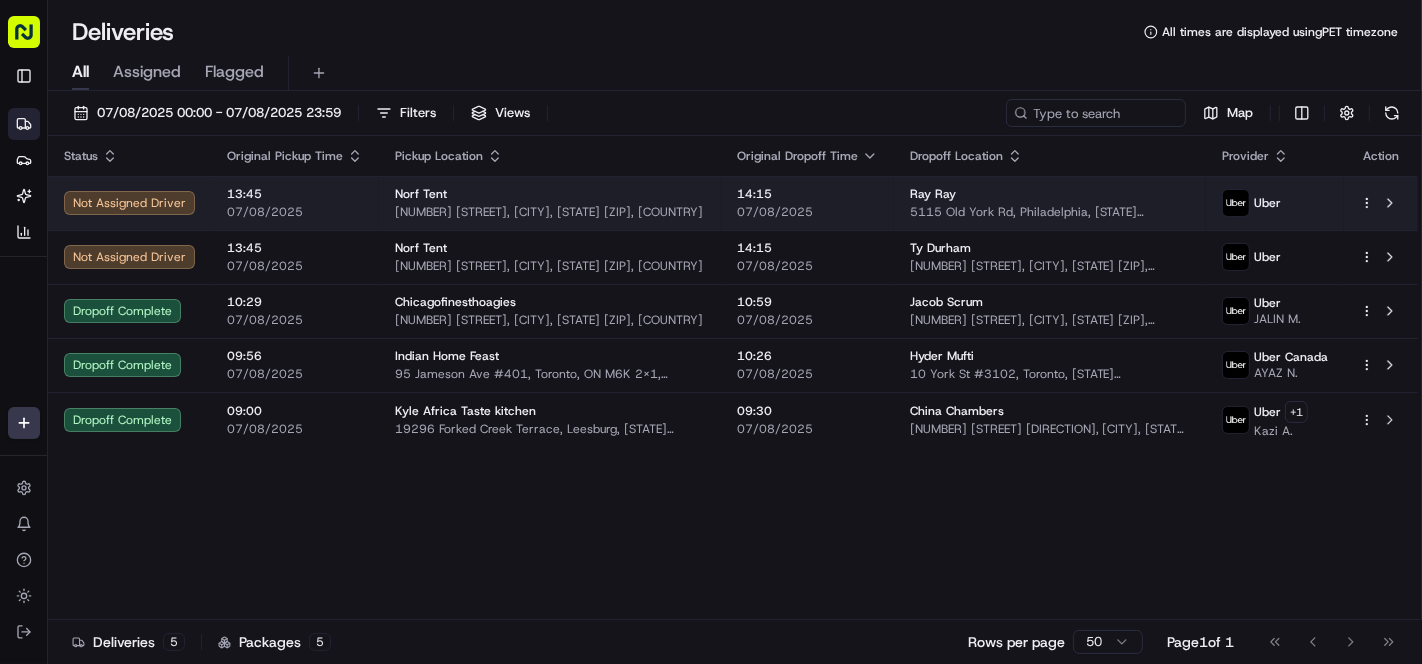 click on "Norf Tent" at bounding box center [550, 194] 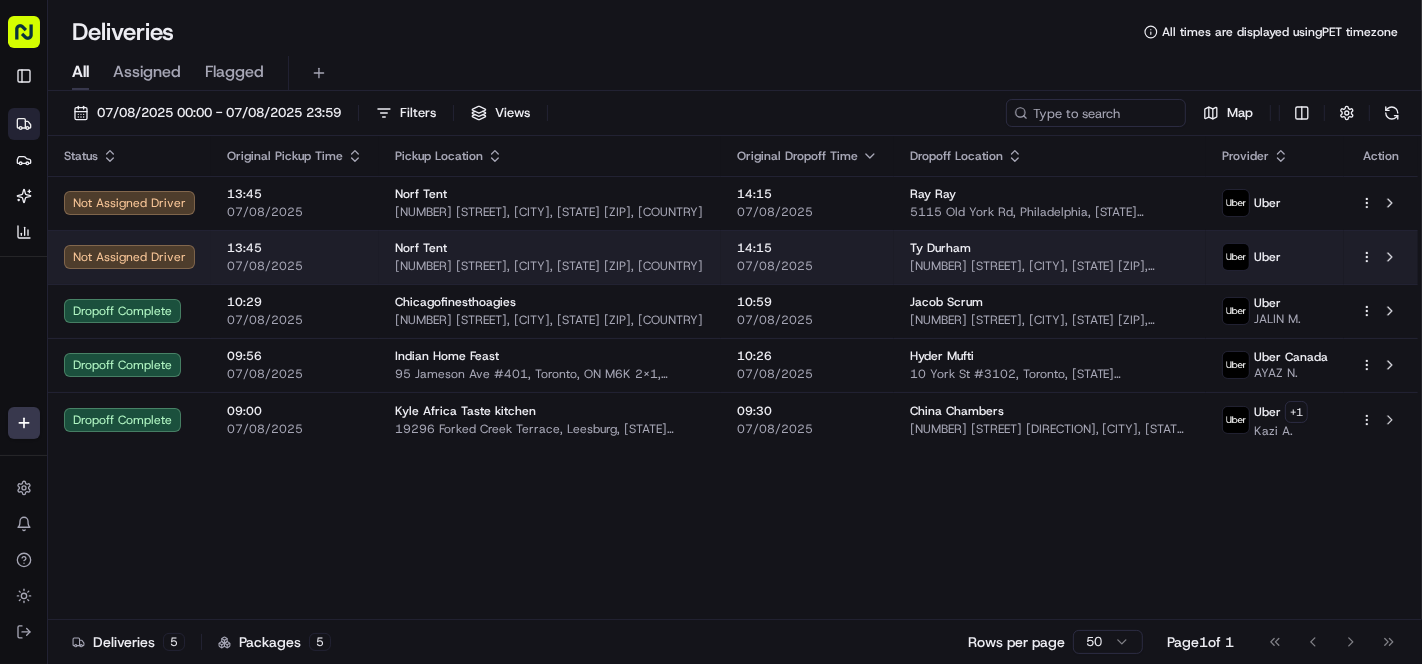 click on "[NUMBER] [STREET], [CITY], [STATE] [ZIP], [COUNTRY]" at bounding box center [550, 266] 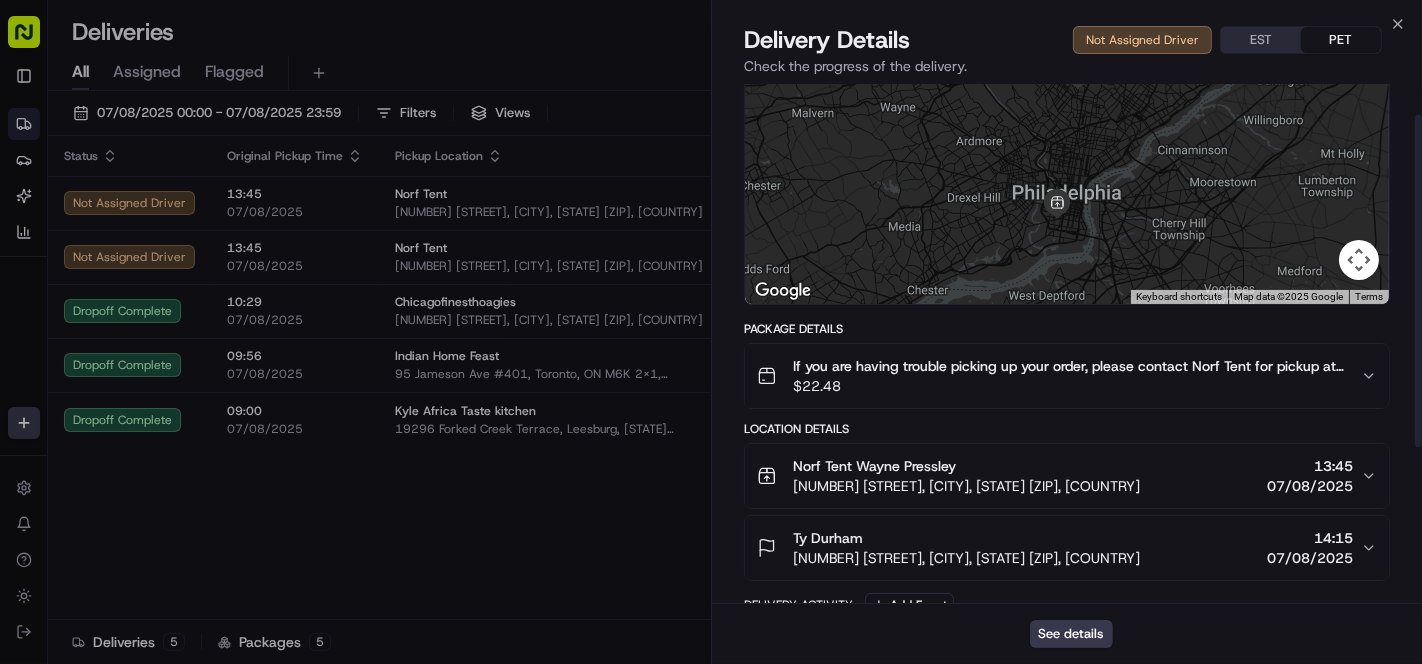 scroll, scrollTop: 222, scrollLeft: 0, axis: vertical 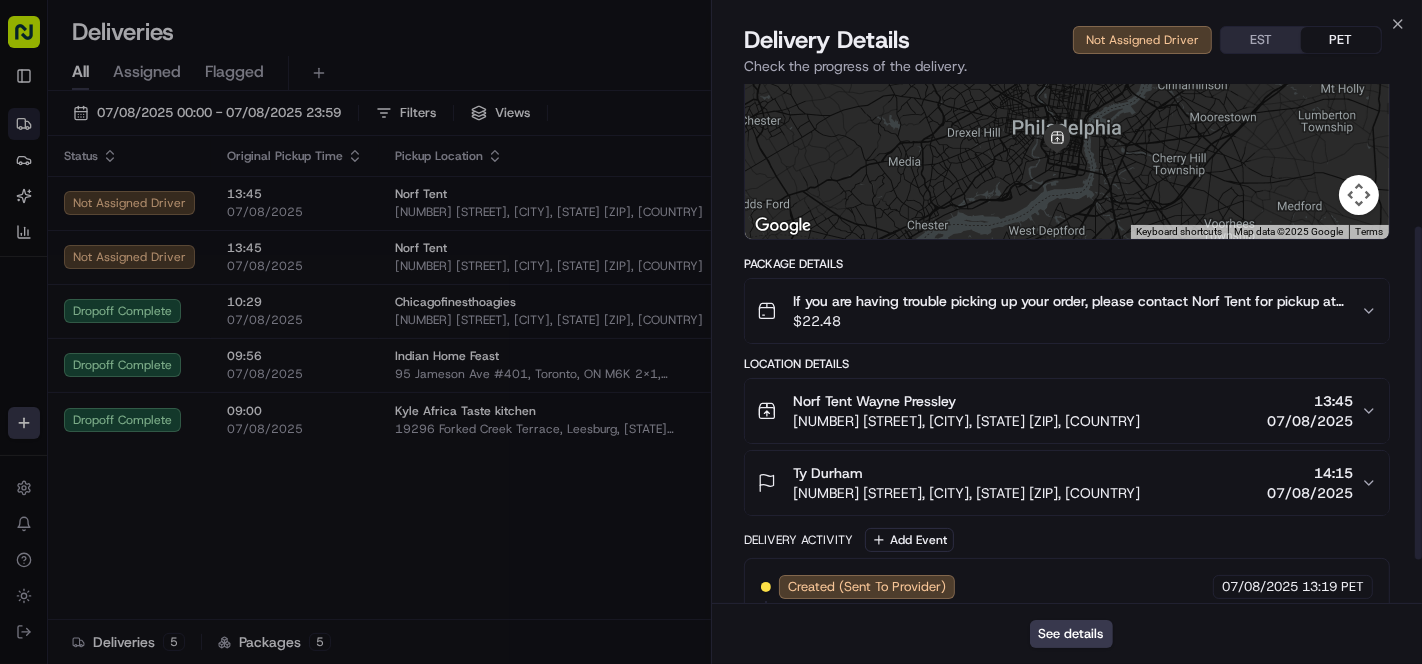 click on "$ 22.48" at bounding box center (1069, 321) 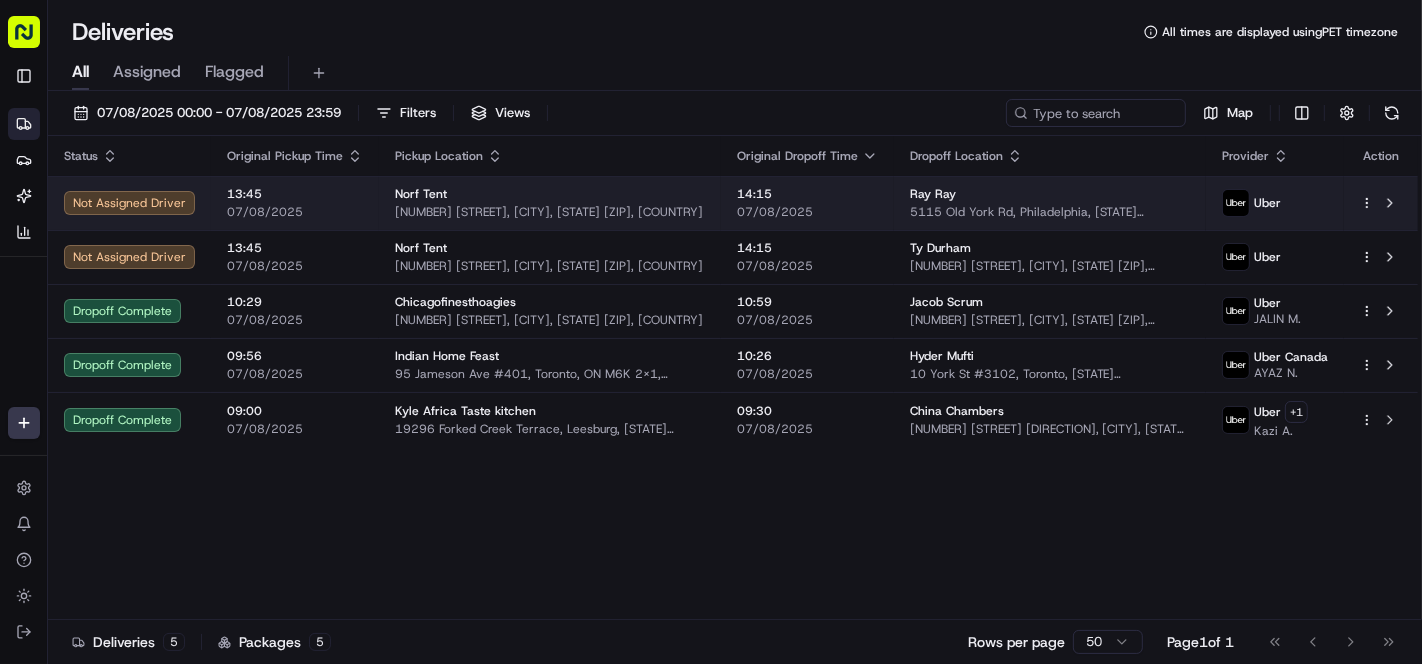 click on "Norf Tent 2200 S 19th St, Philadelphia, [STATE] [POSTAL_CODE], [COUNTRY]" at bounding box center (550, 203) 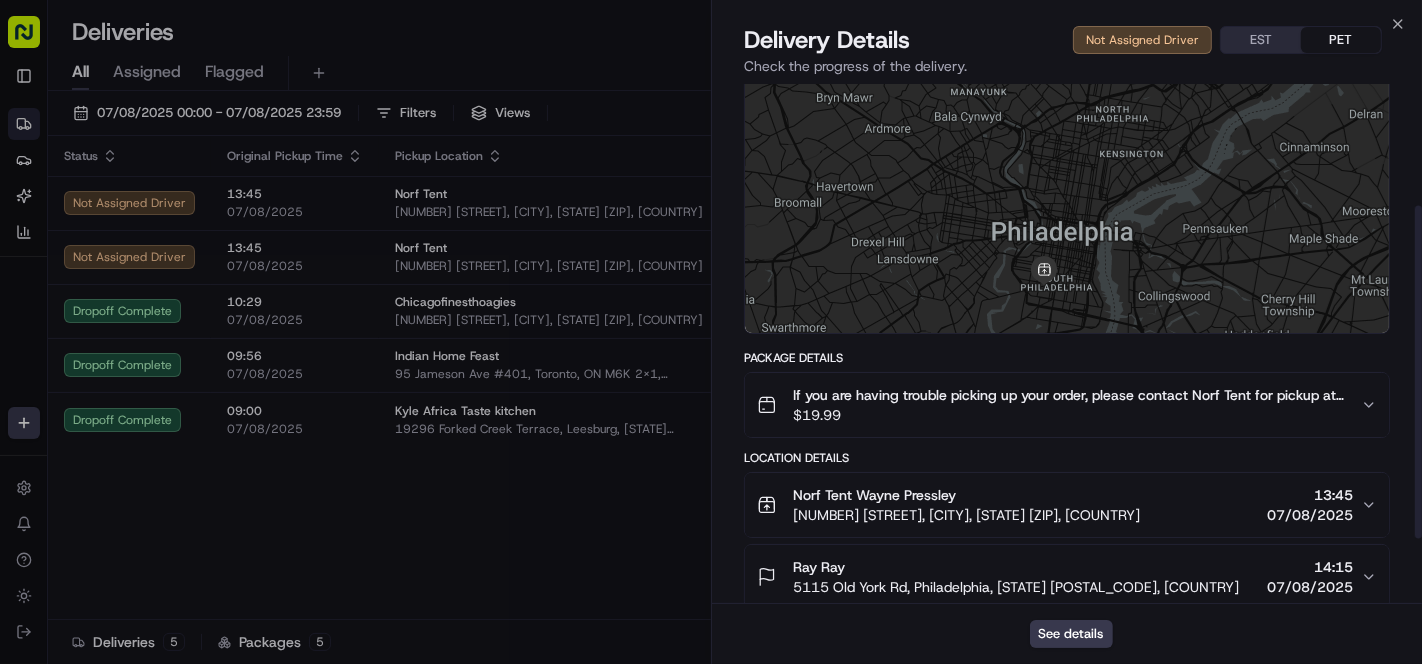 scroll, scrollTop: 222, scrollLeft: 0, axis: vertical 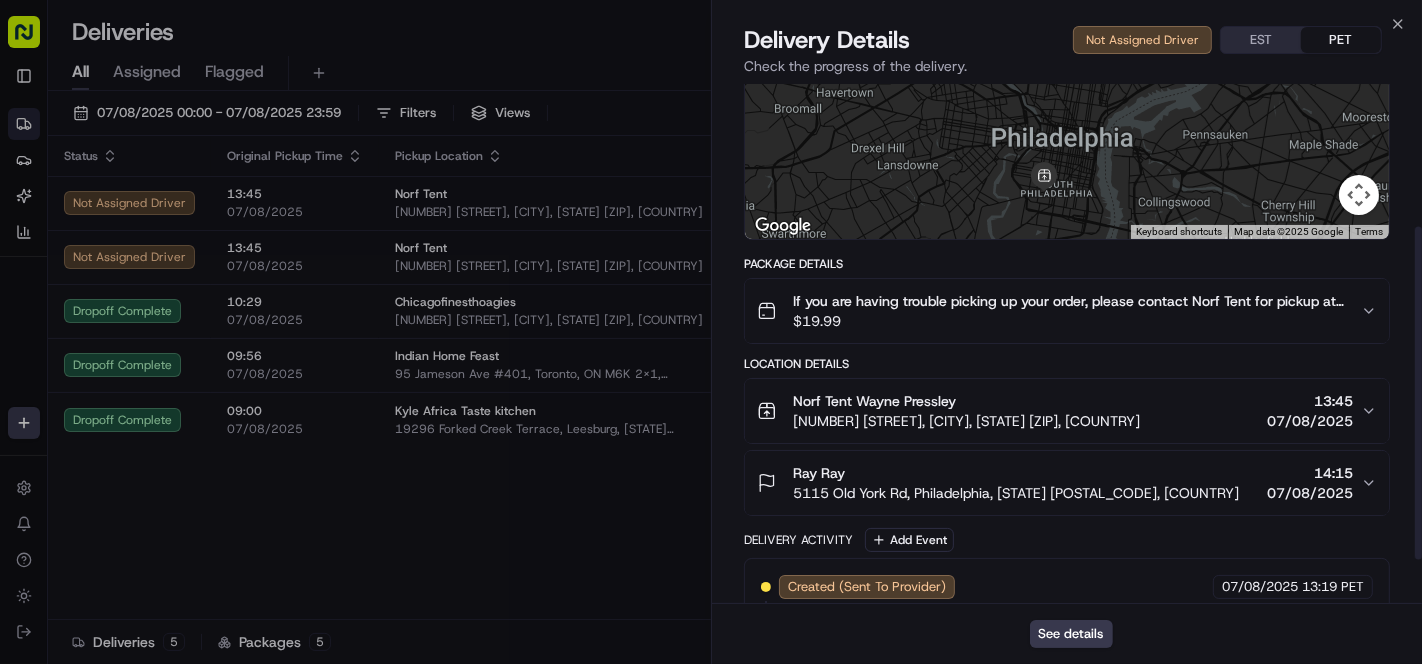click on "$ 19.99" at bounding box center (1069, 321) 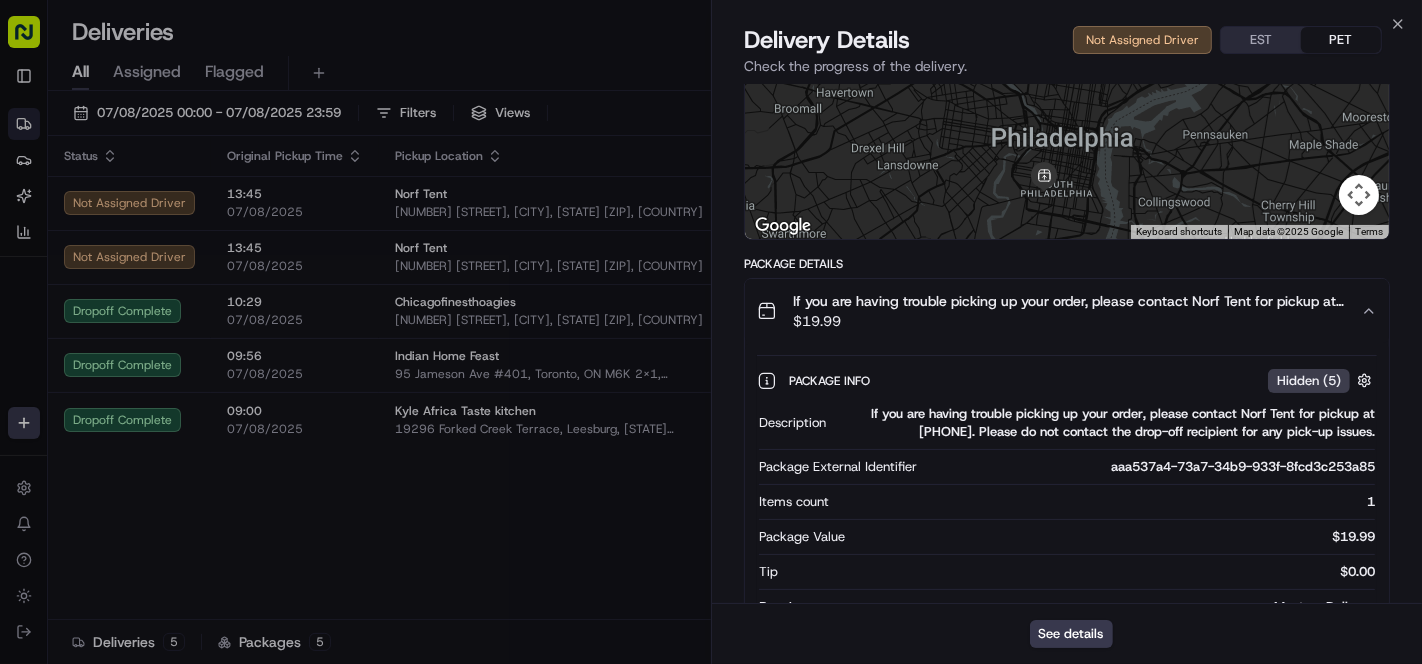 scroll, scrollTop: 333, scrollLeft: 0, axis: vertical 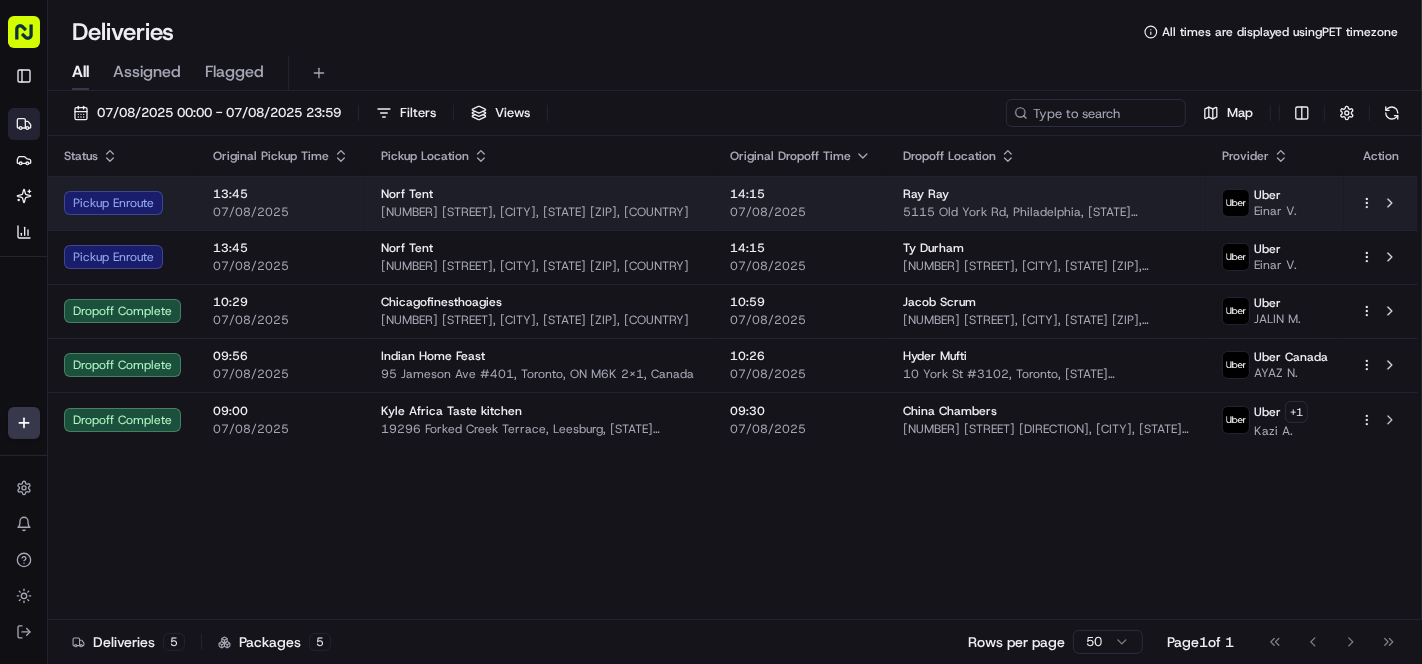 click on "[NUMBER] [STREET], [CITY], [STATE] [ZIP], [COUNTRY]" at bounding box center (539, 212) 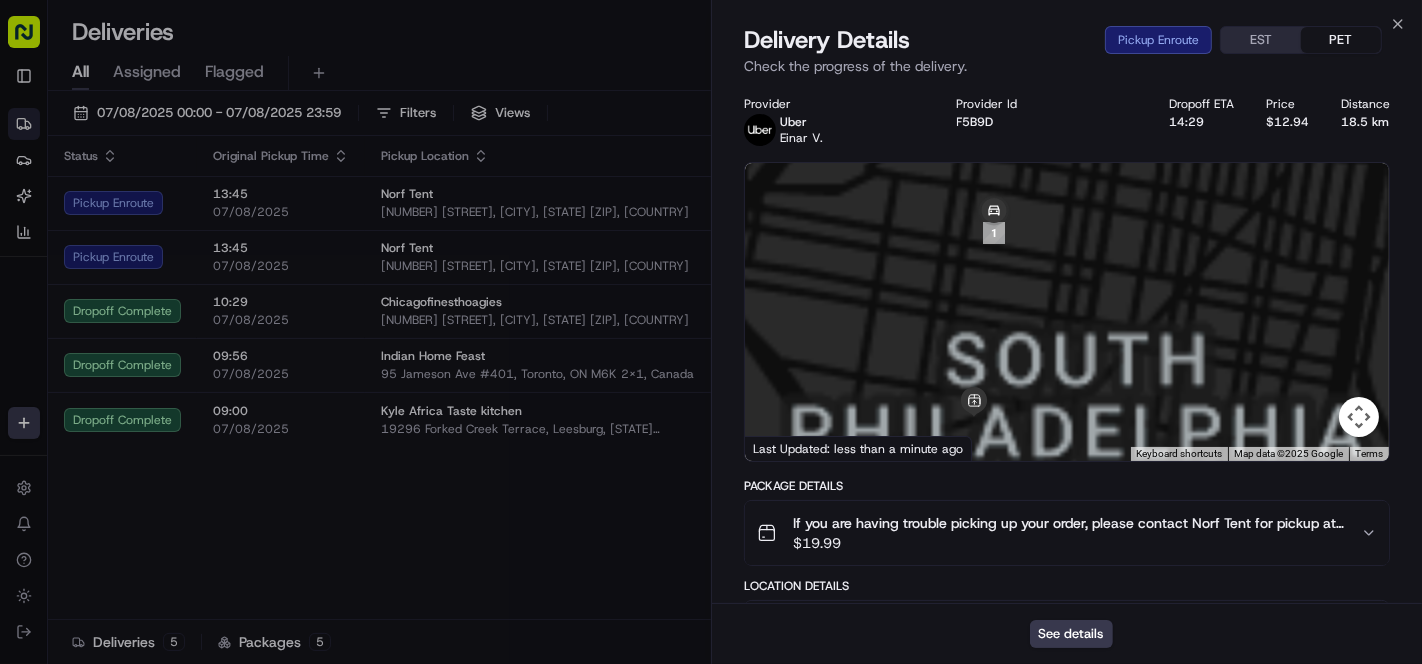 drag, startPoint x: 1053, startPoint y: 332, endPoint x: 1055, endPoint y: 310, distance: 22.090721 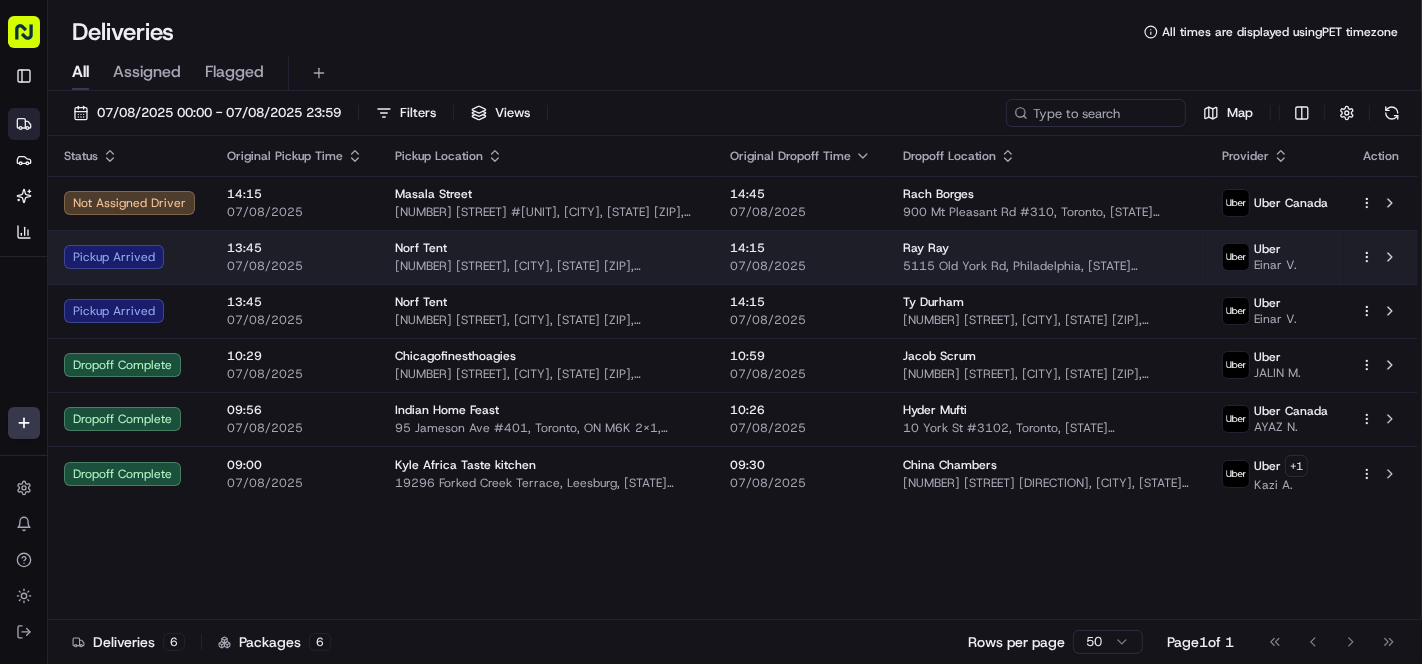 click on "Ray Ray" at bounding box center [1046, 248] 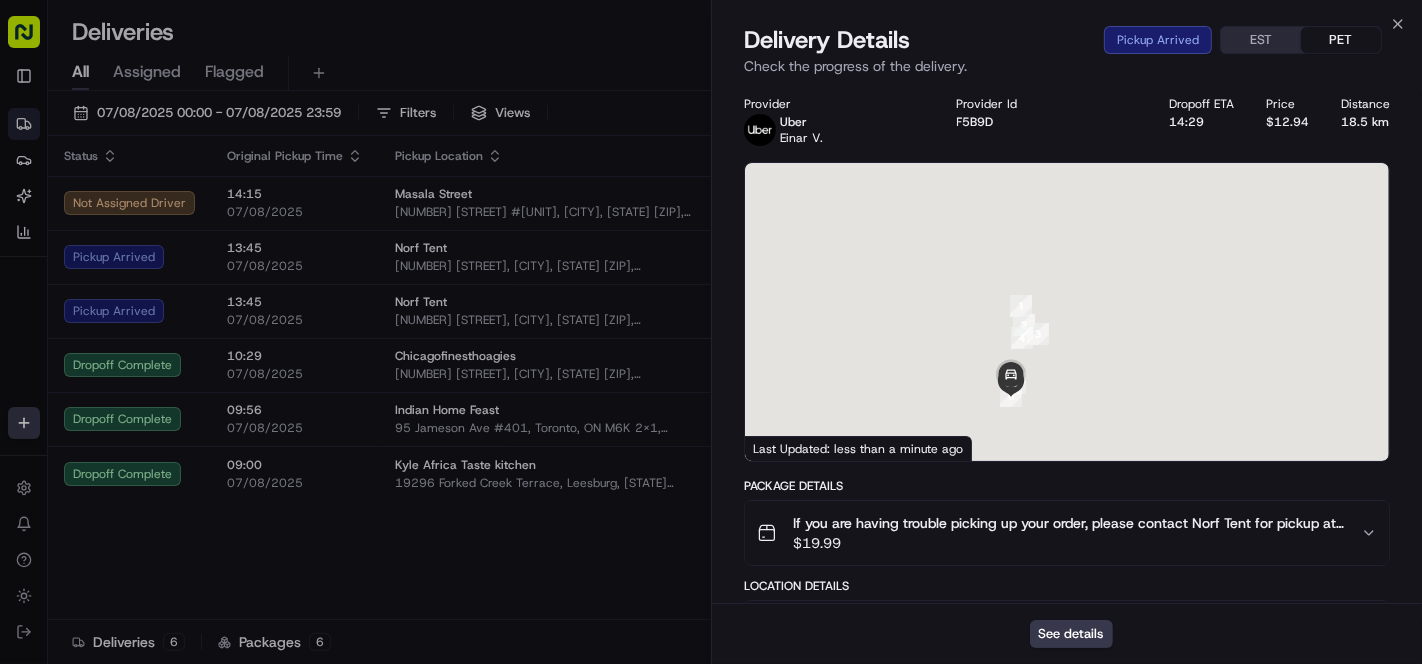 drag, startPoint x: 1054, startPoint y: 410, endPoint x: 1089, endPoint y: 298, distance: 117.341385 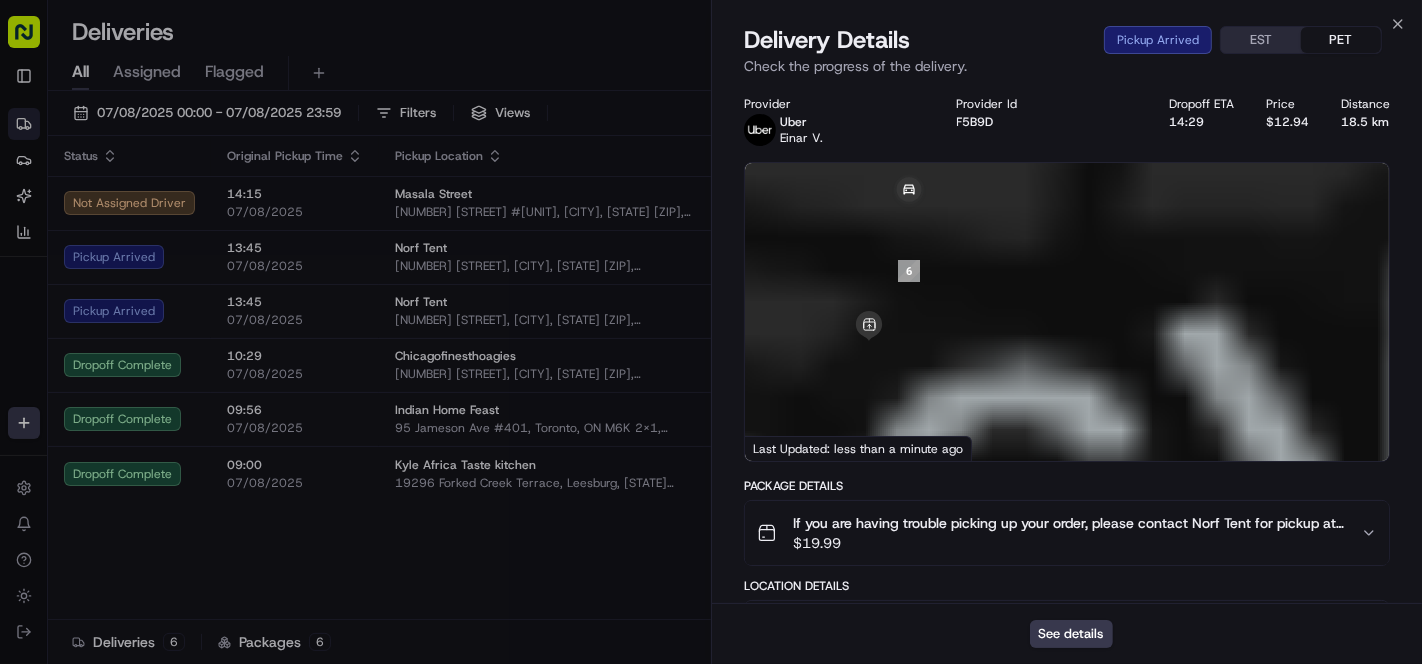 drag, startPoint x: 944, startPoint y: 230, endPoint x: 951, endPoint y: 307, distance: 77.31753 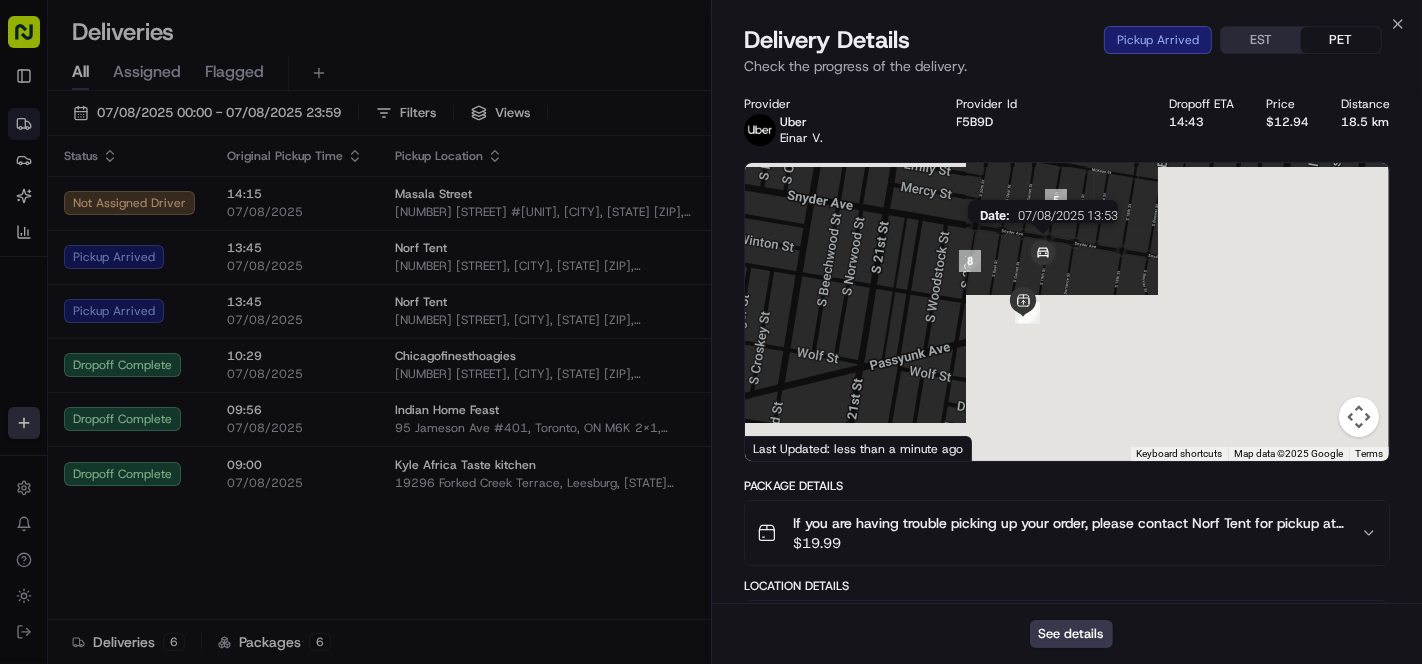 drag, startPoint x: 1102, startPoint y: 325, endPoint x: 1069, endPoint y: 264, distance: 69.354164 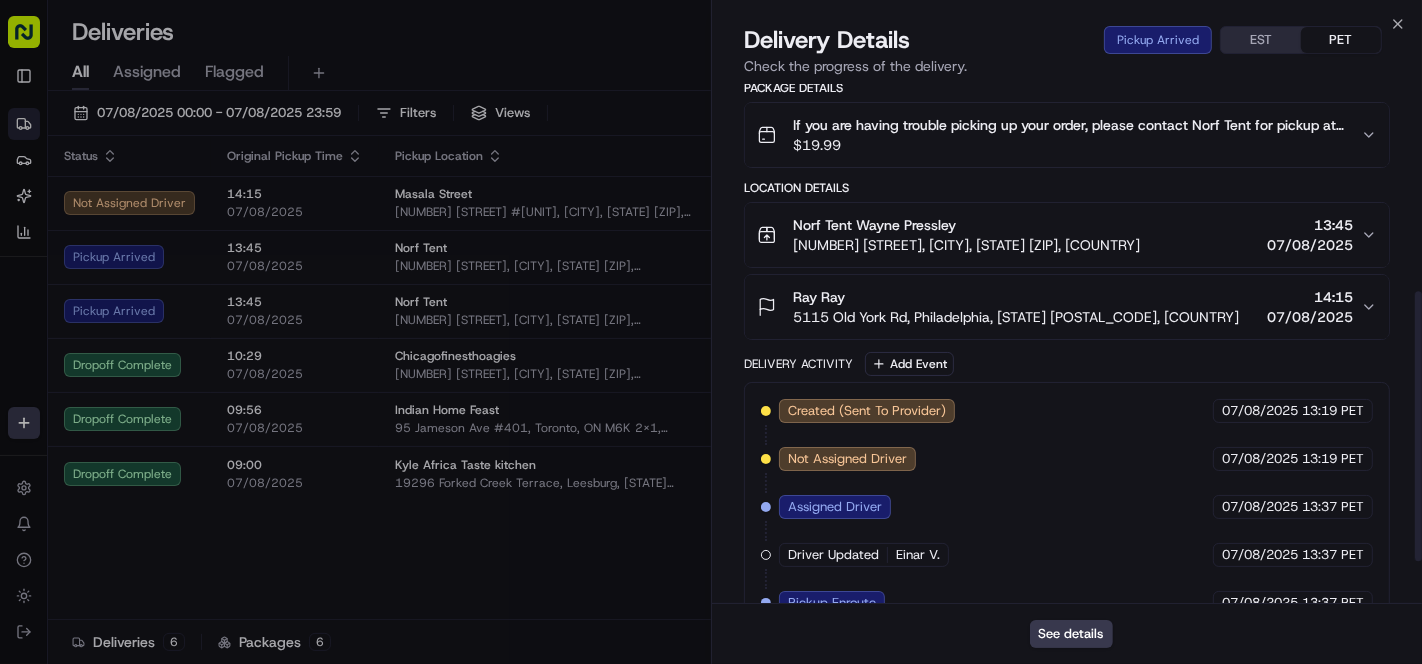 scroll, scrollTop: 480, scrollLeft: 0, axis: vertical 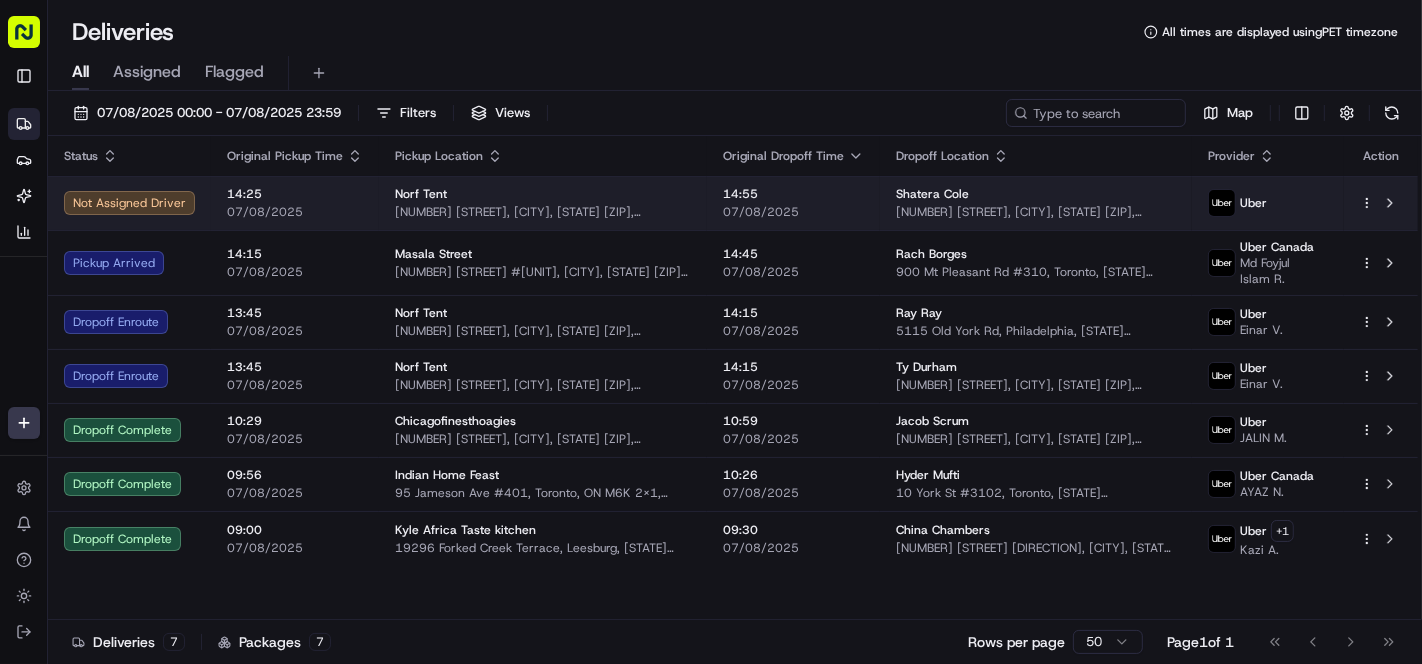 click on "14:55" at bounding box center (793, 194) 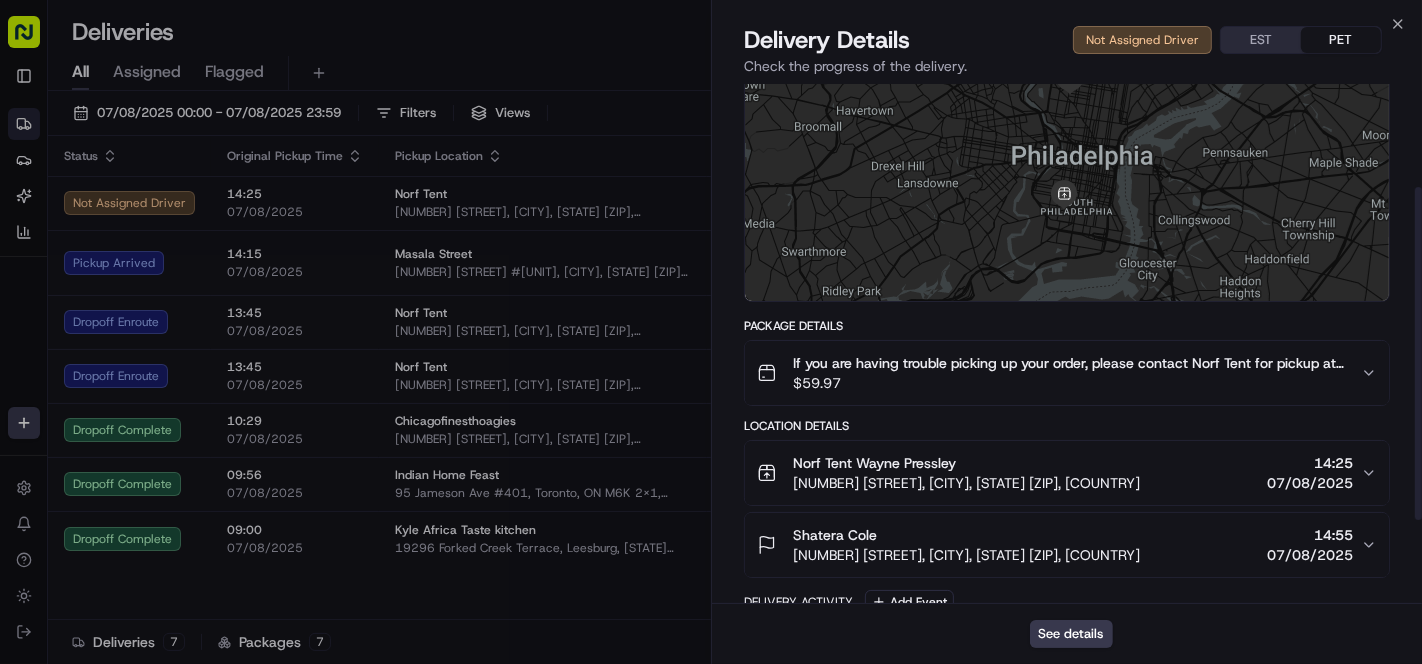 scroll, scrollTop: 222, scrollLeft: 0, axis: vertical 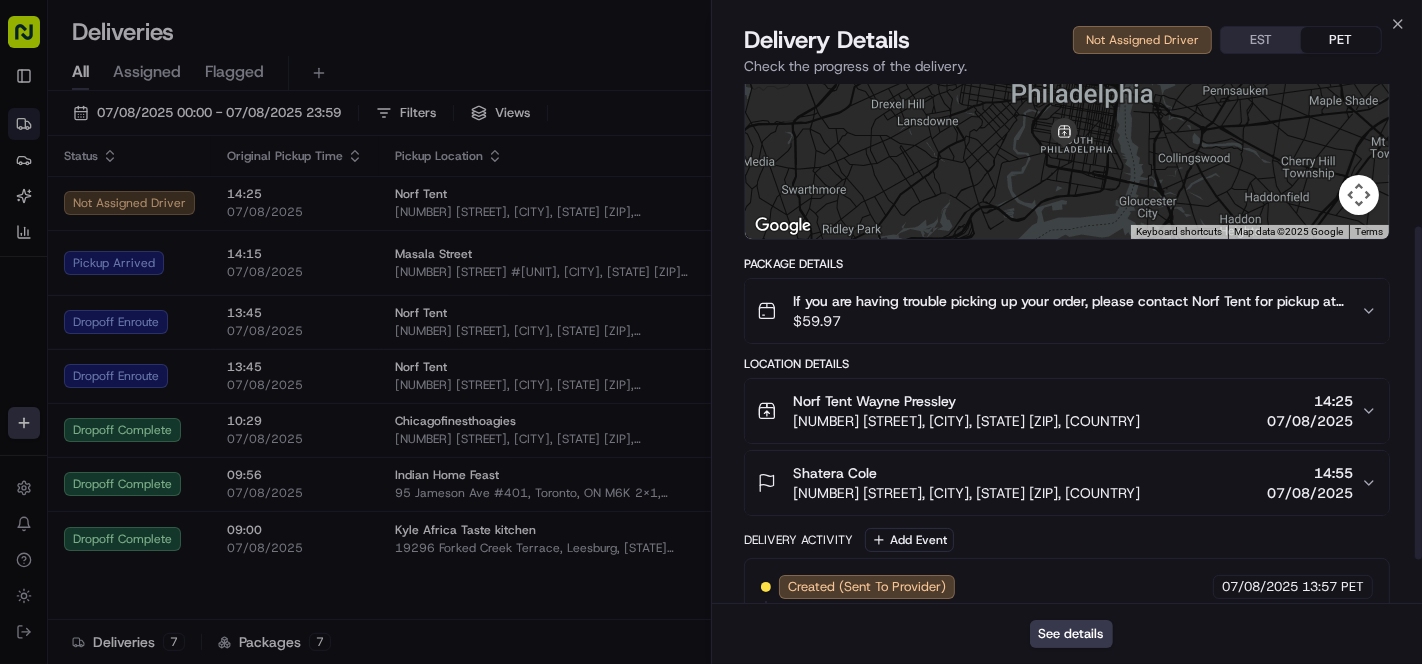 click on "$ 59.97" at bounding box center (1069, 321) 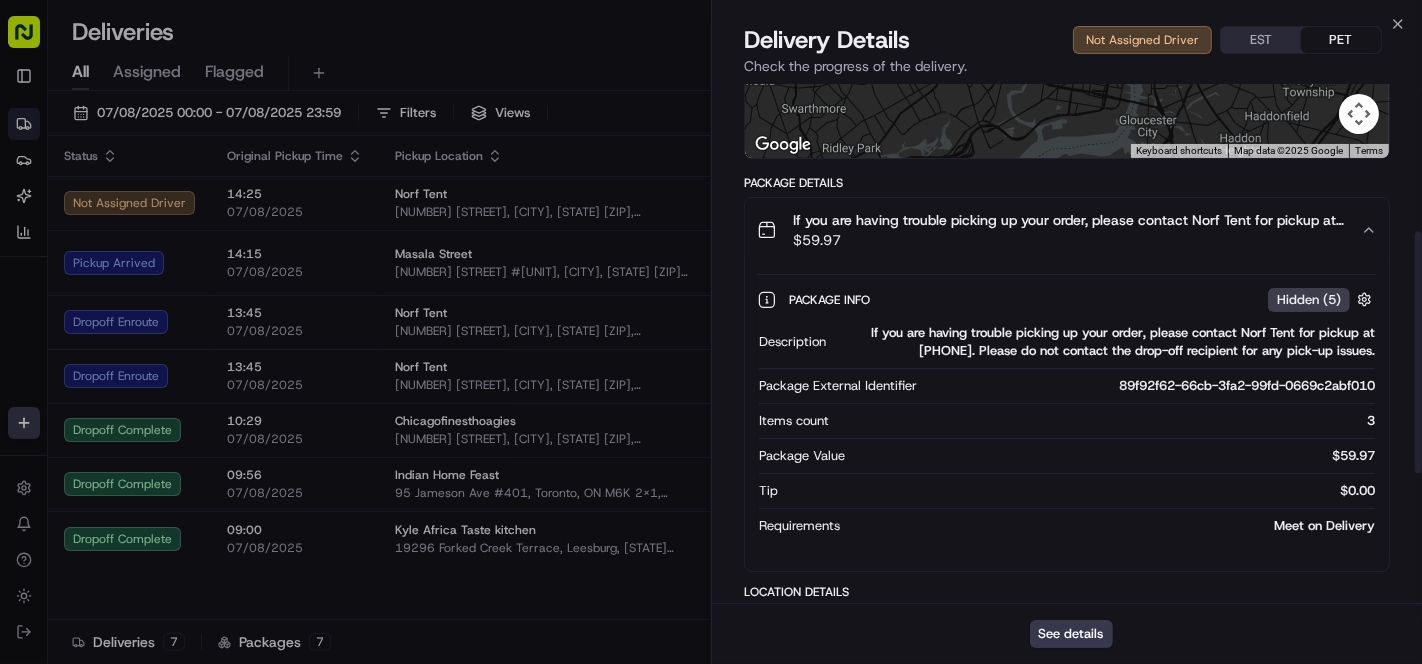scroll, scrollTop: 333, scrollLeft: 0, axis: vertical 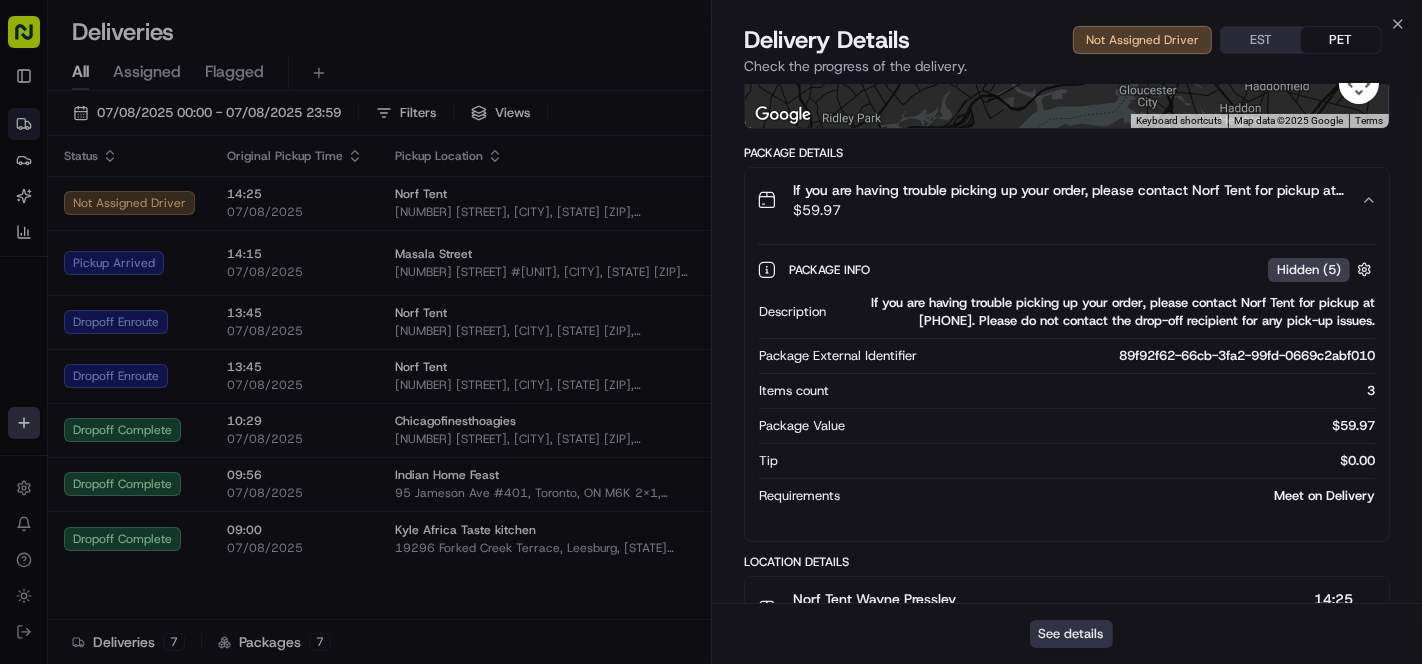click on "See details" at bounding box center [1071, 634] 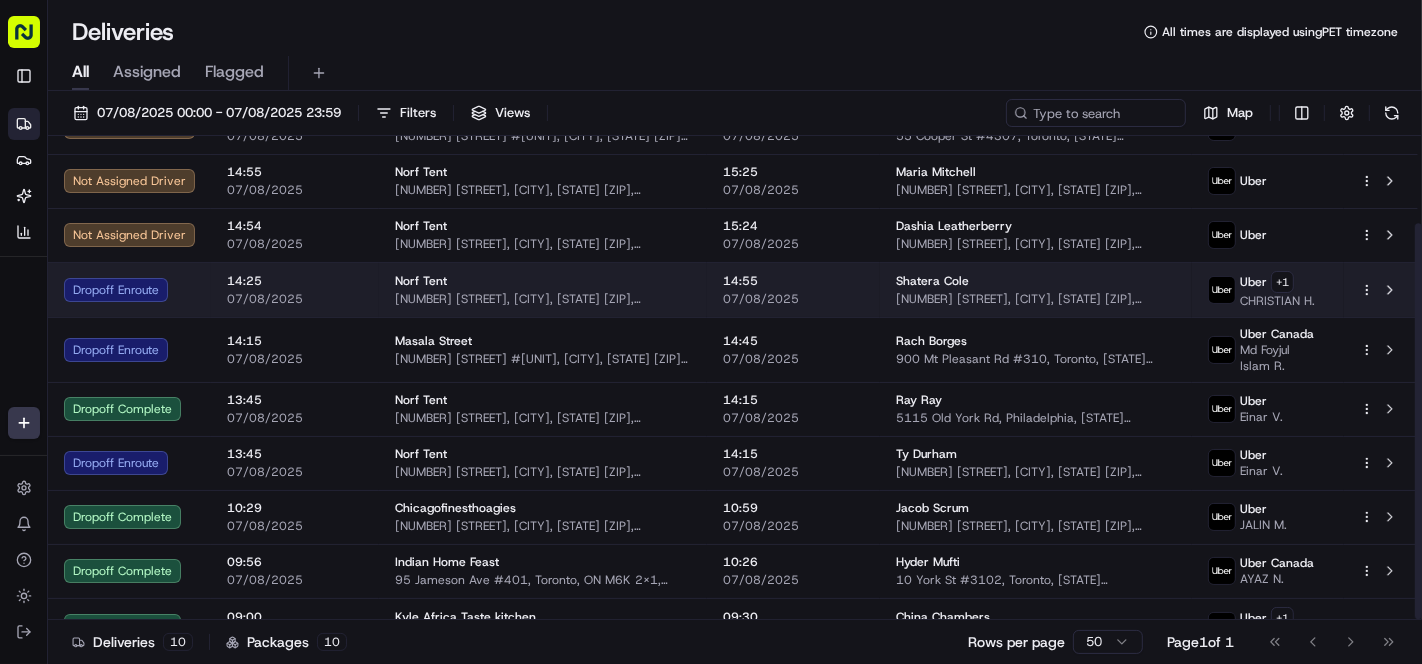 scroll, scrollTop: 106, scrollLeft: 0, axis: vertical 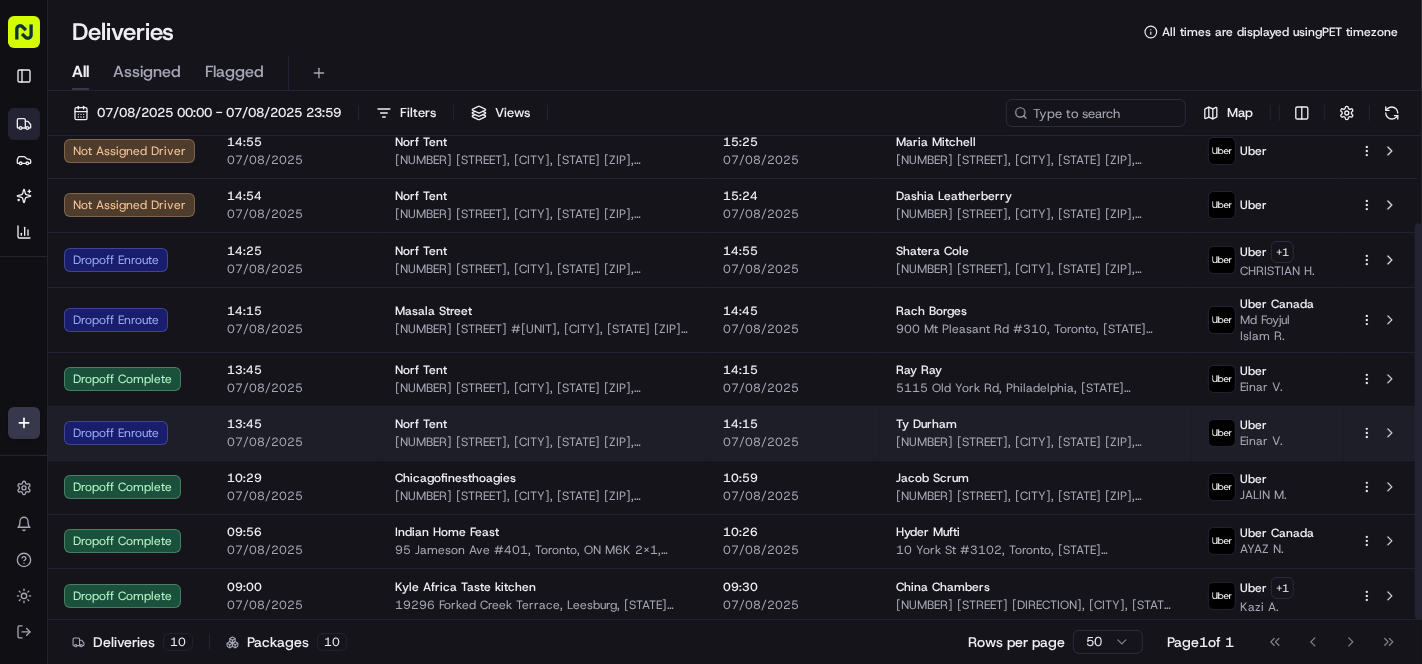 click on "Norf Tent" at bounding box center [421, 424] 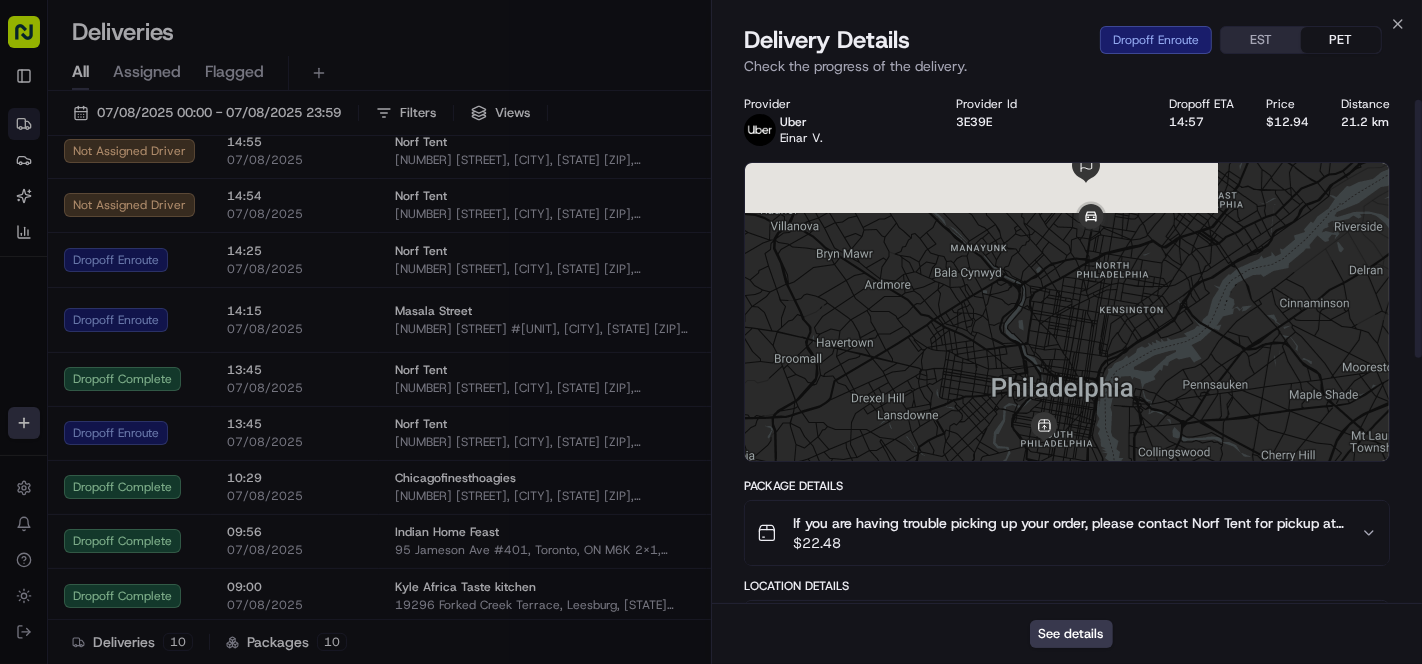 scroll, scrollTop: 222, scrollLeft: 0, axis: vertical 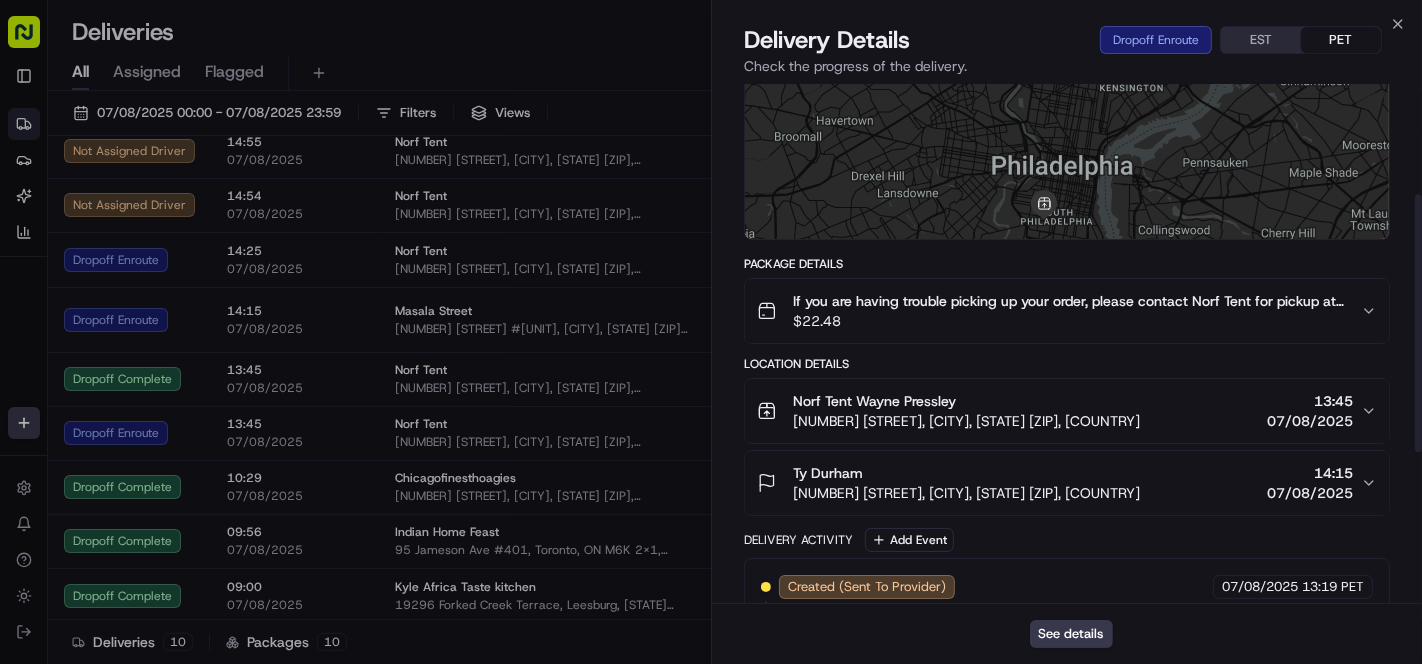 click on "Ty Durham" at bounding box center (966, 473) 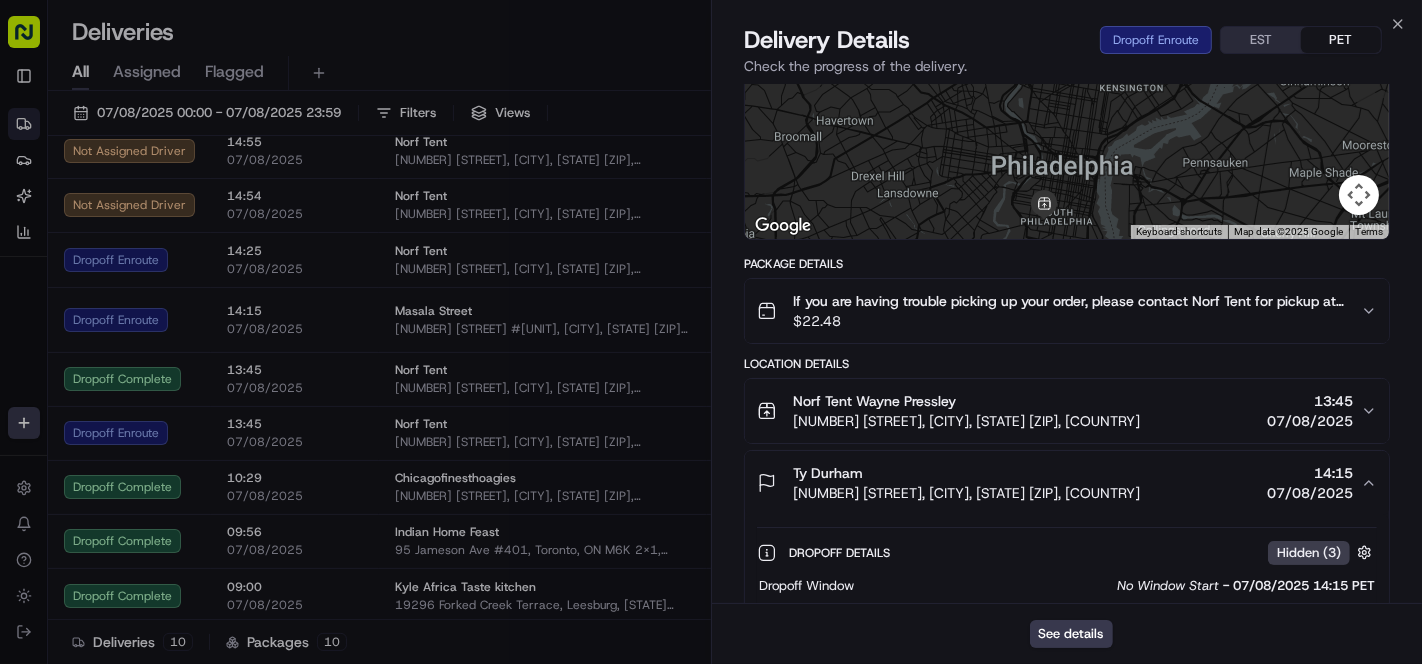 scroll, scrollTop: 444, scrollLeft: 0, axis: vertical 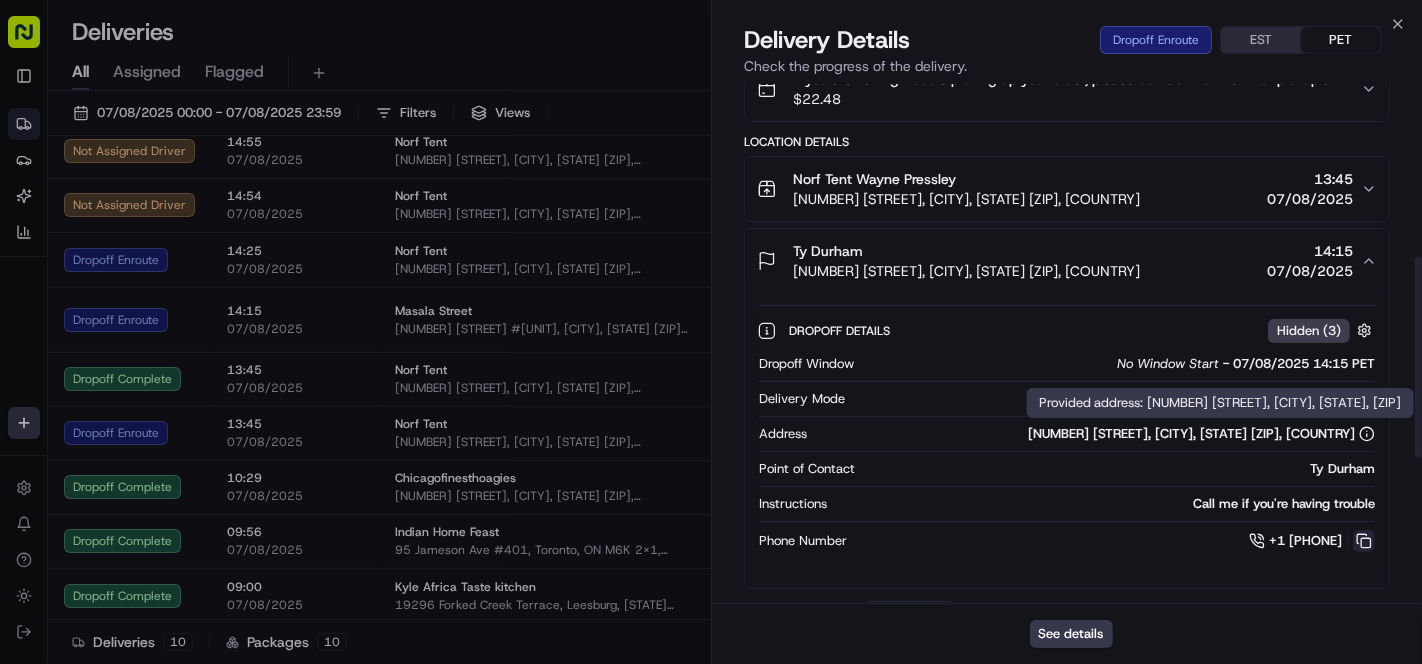 click at bounding box center [1364, 541] 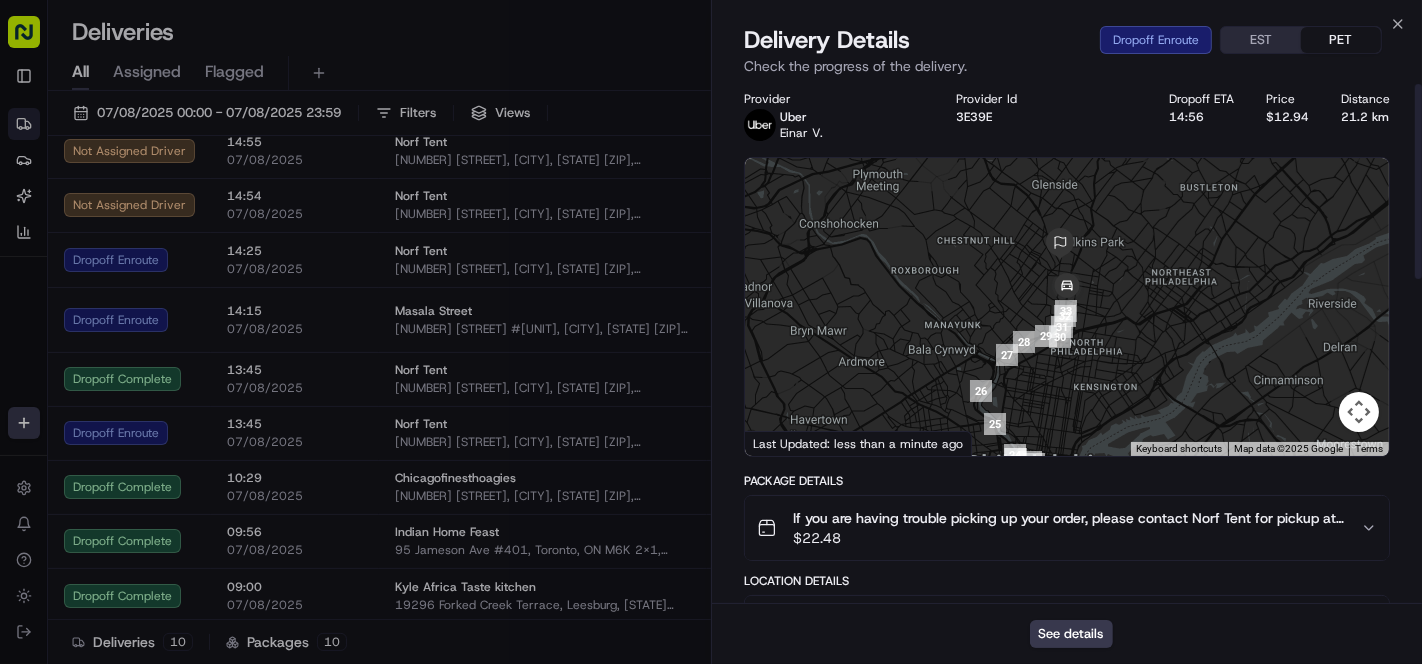 scroll, scrollTop: 0, scrollLeft: 0, axis: both 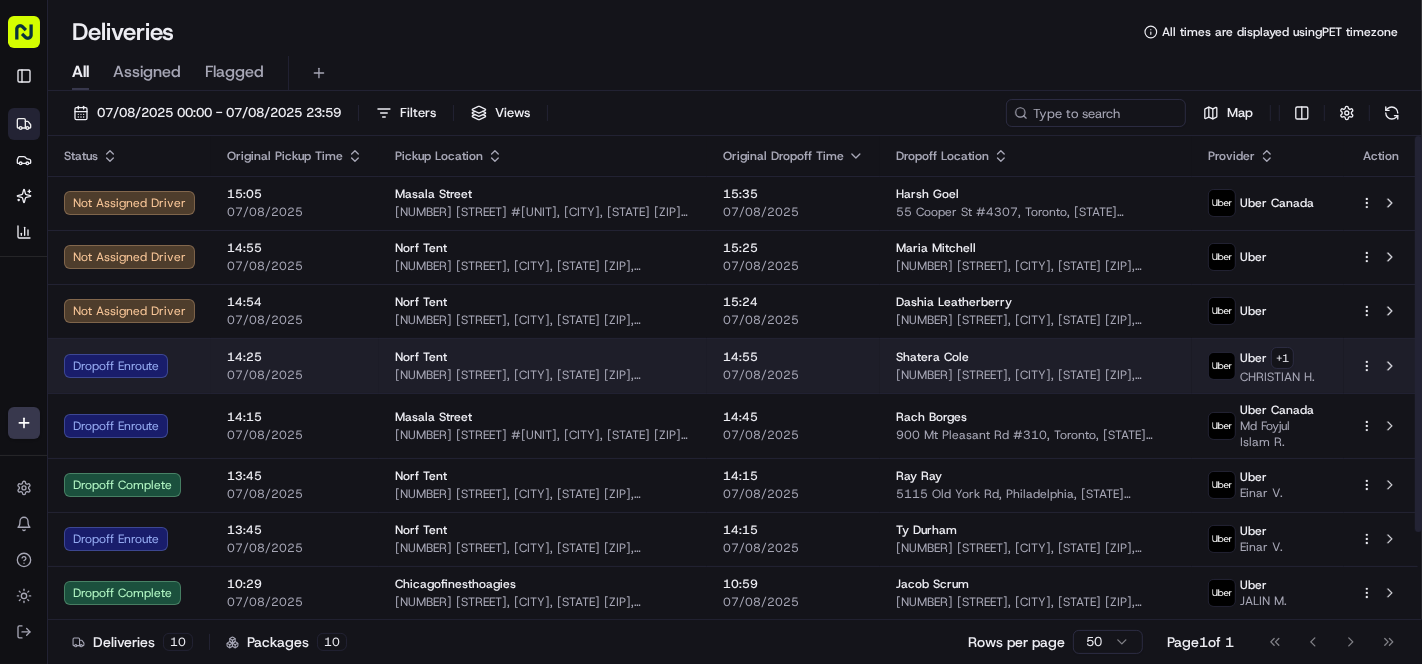 click on "[NUMBER] [STREET], [CITY], [STATE] [ZIP], [COUNTRY]" at bounding box center (543, 375) 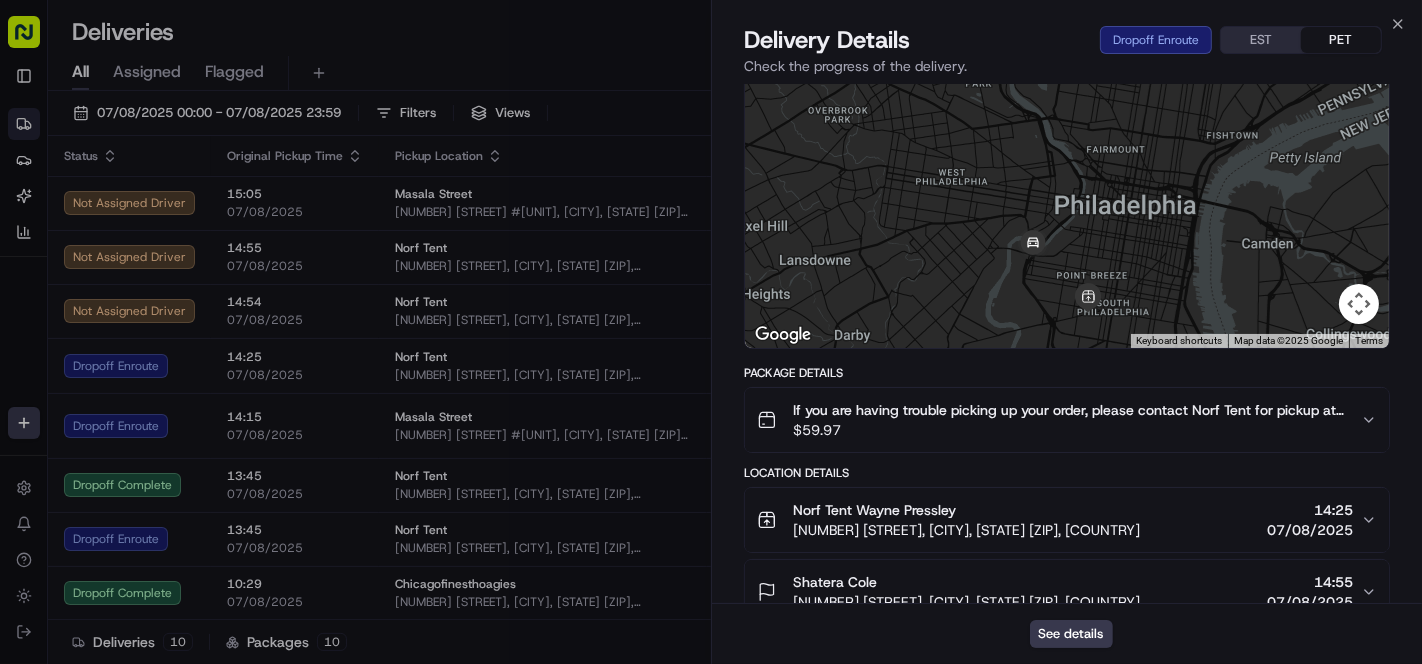 scroll, scrollTop: 83, scrollLeft: 0, axis: vertical 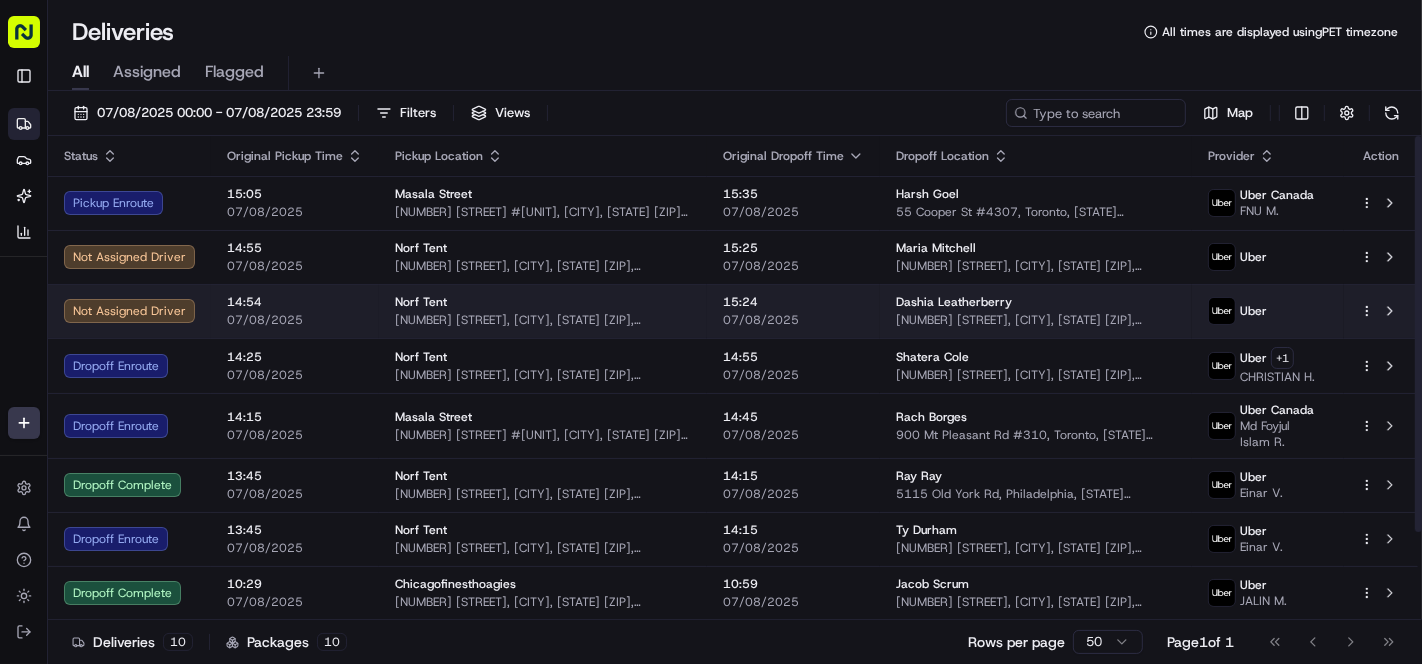 click on "Norf Tent 2200 S 19th St, Philadelphia, [STATE] [POSTAL_CODE], [COUNTRY]" at bounding box center [543, 311] 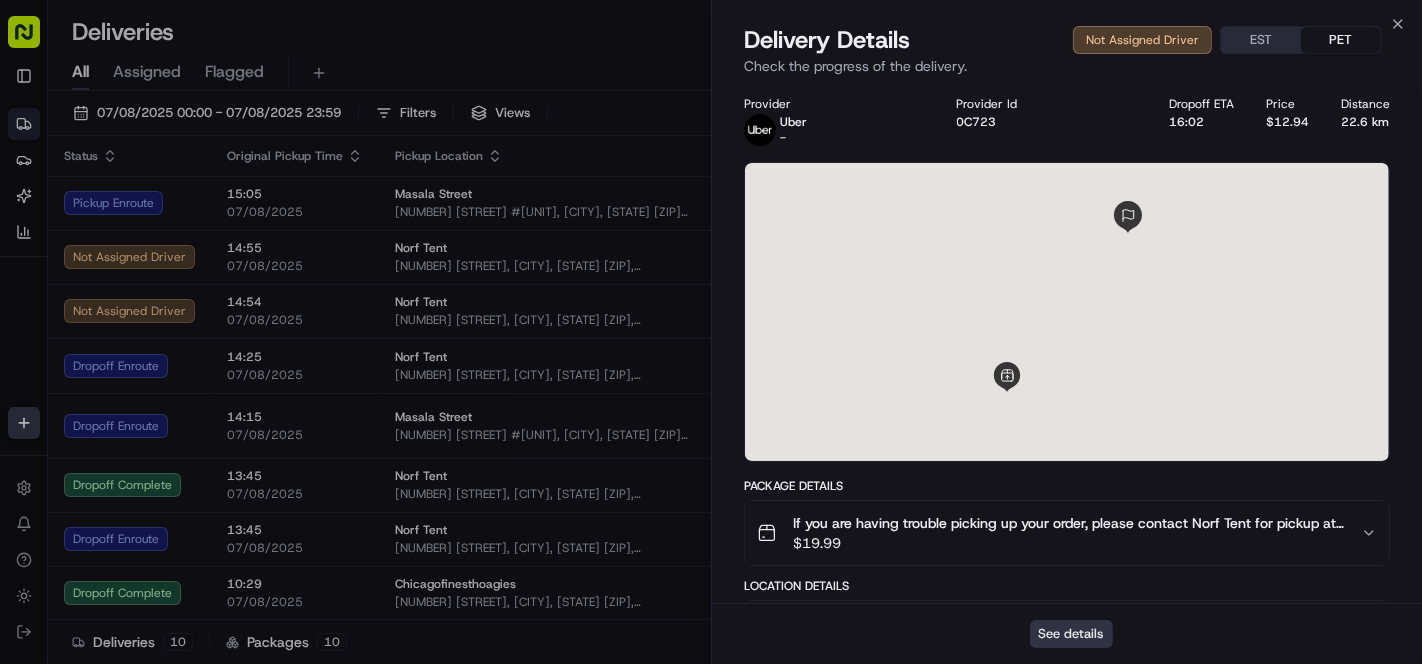 click on "See details" at bounding box center [1071, 634] 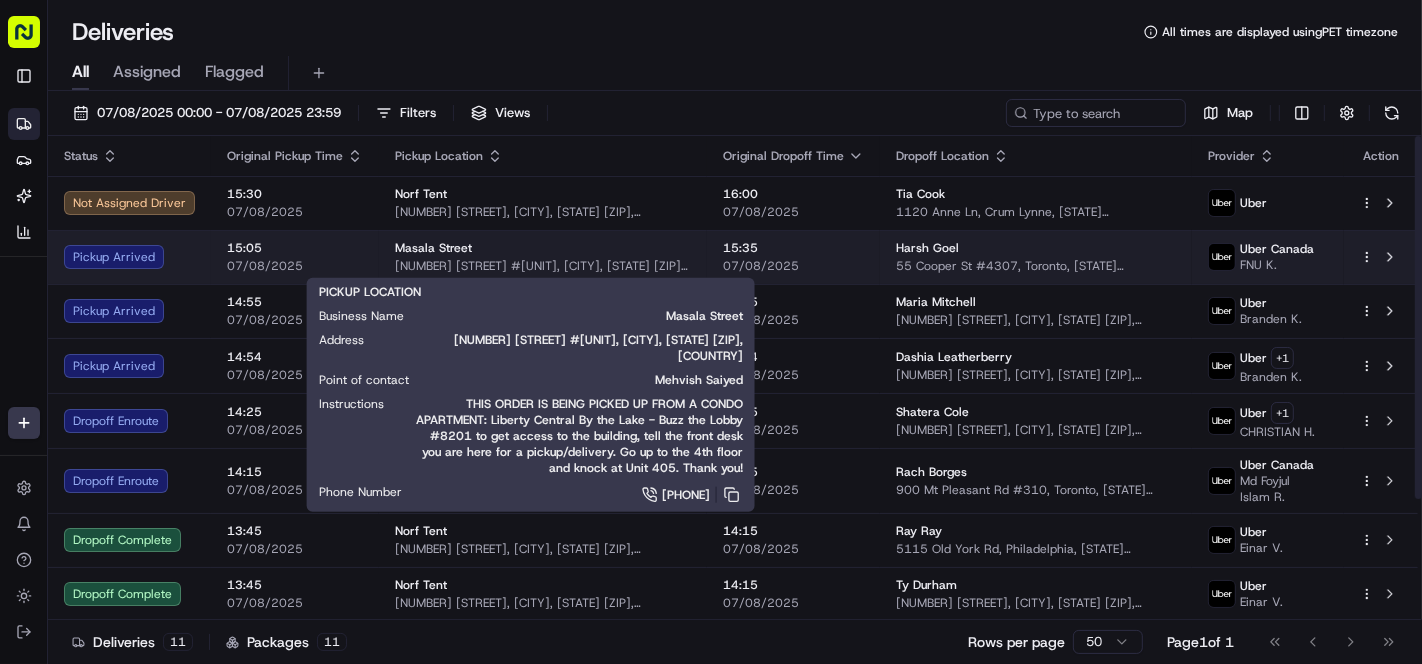 click on "[NUMBER] [STREET] #[UNIT], [CITY], [STATE] [ZIP], [COUNTRY]" at bounding box center (543, 266) 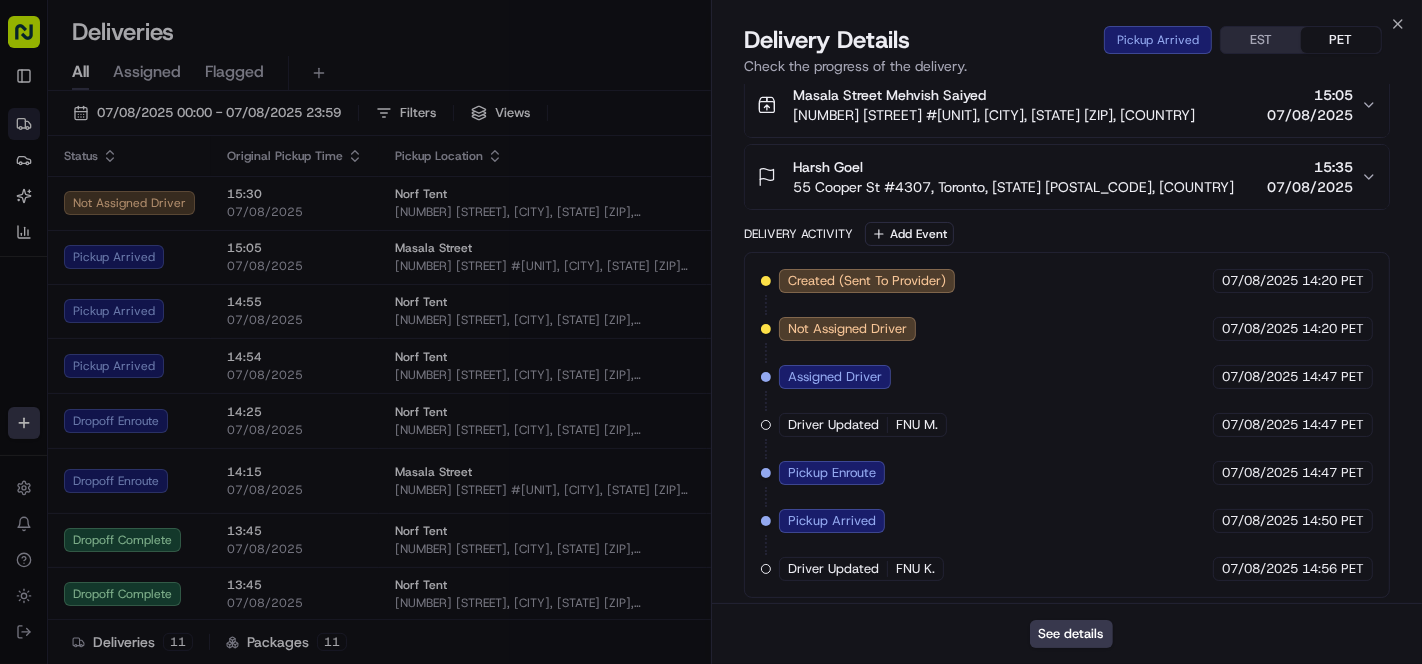 scroll, scrollTop: 0, scrollLeft: 0, axis: both 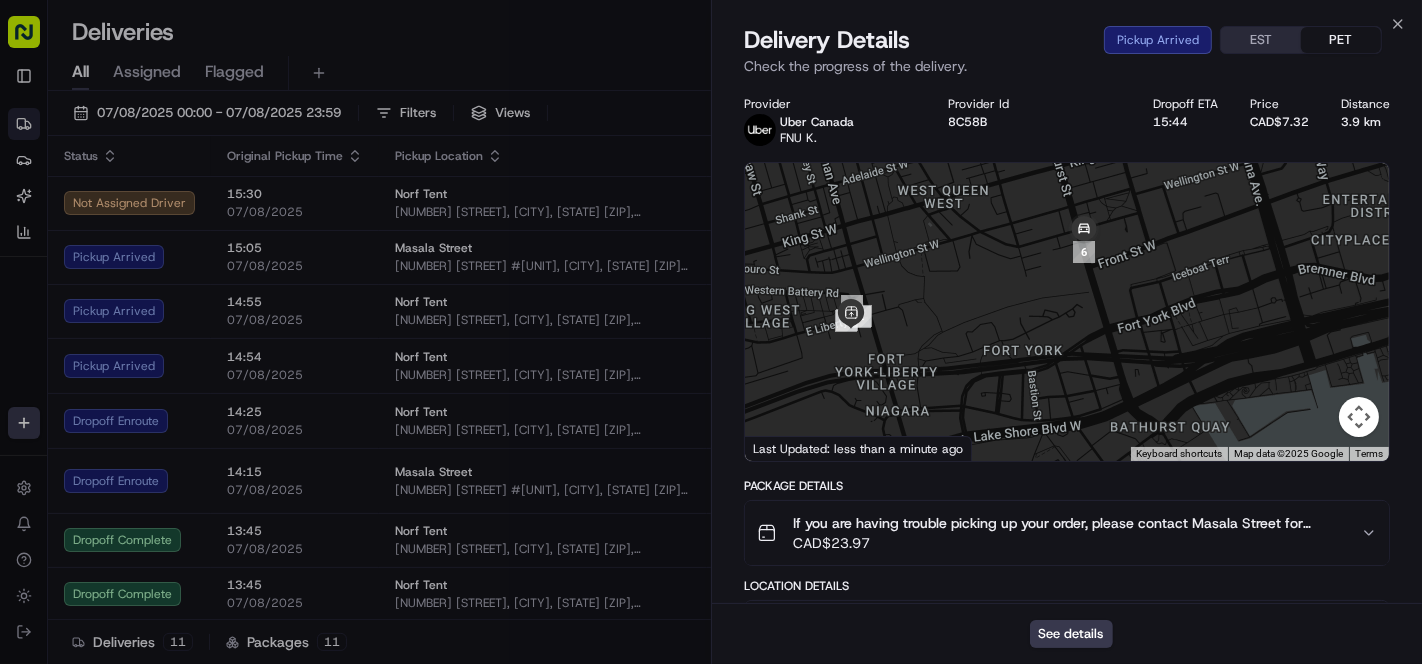 drag, startPoint x: 898, startPoint y: 332, endPoint x: 935, endPoint y: 303, distance: 47.010635 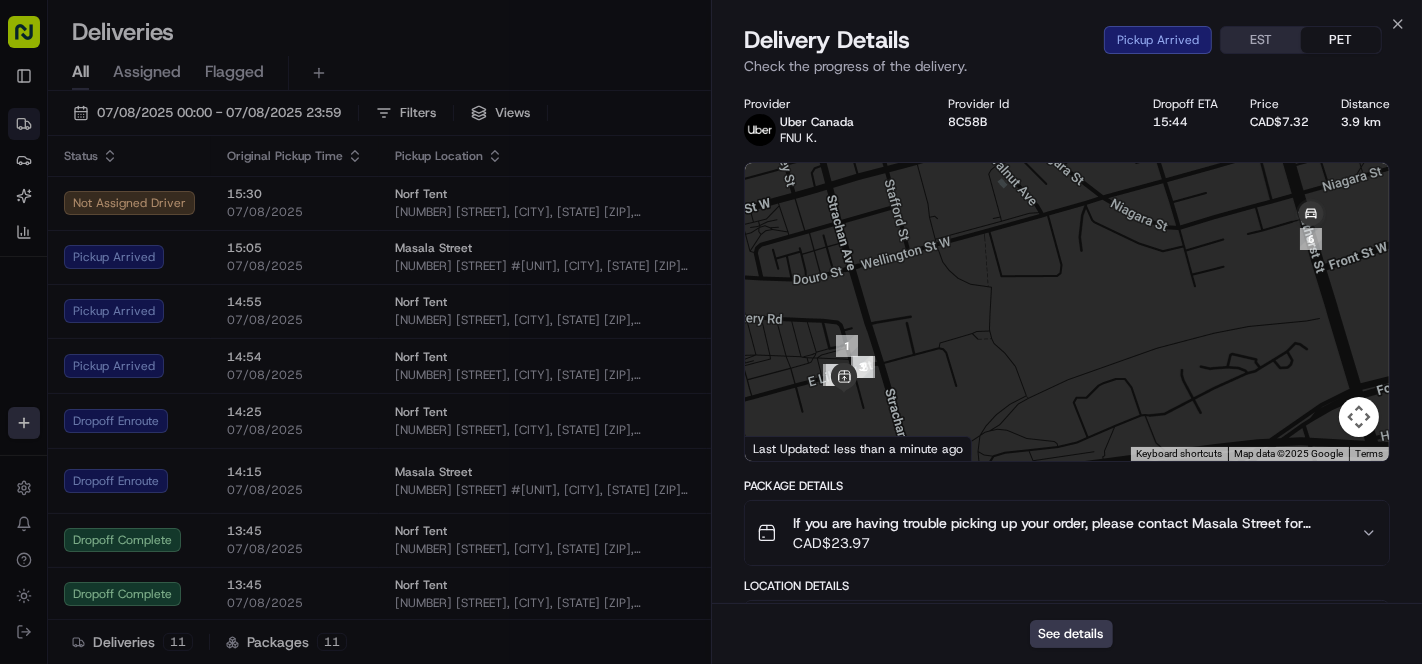 drag, startPoint x: 1215, startPoint y: 278, endPoint x: 1248, endPoint y: 227, distance: 60.74537 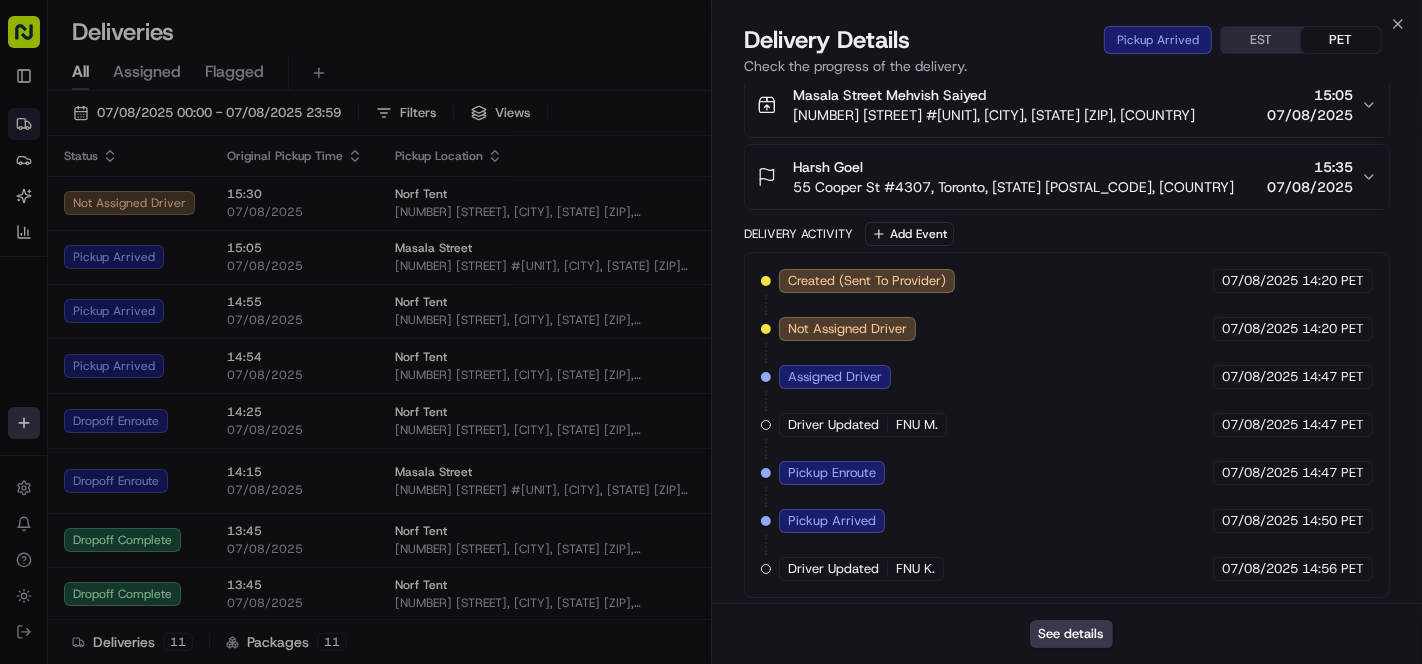 scroll, scrollTop: 0, scrollLeft: 0, axis: both 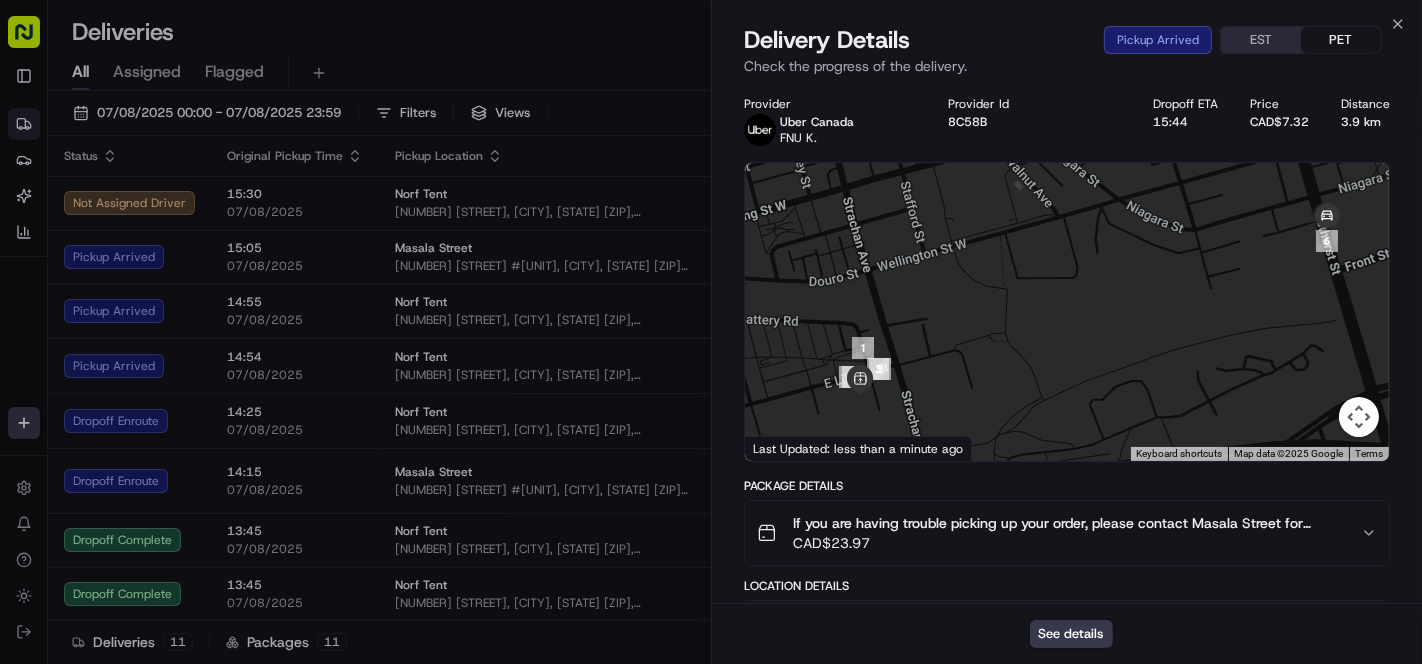 drag, startPoint x: 1061, startPoint y: 247, endPoint x: 1040, endPoint y: 312, distance: 68.30813 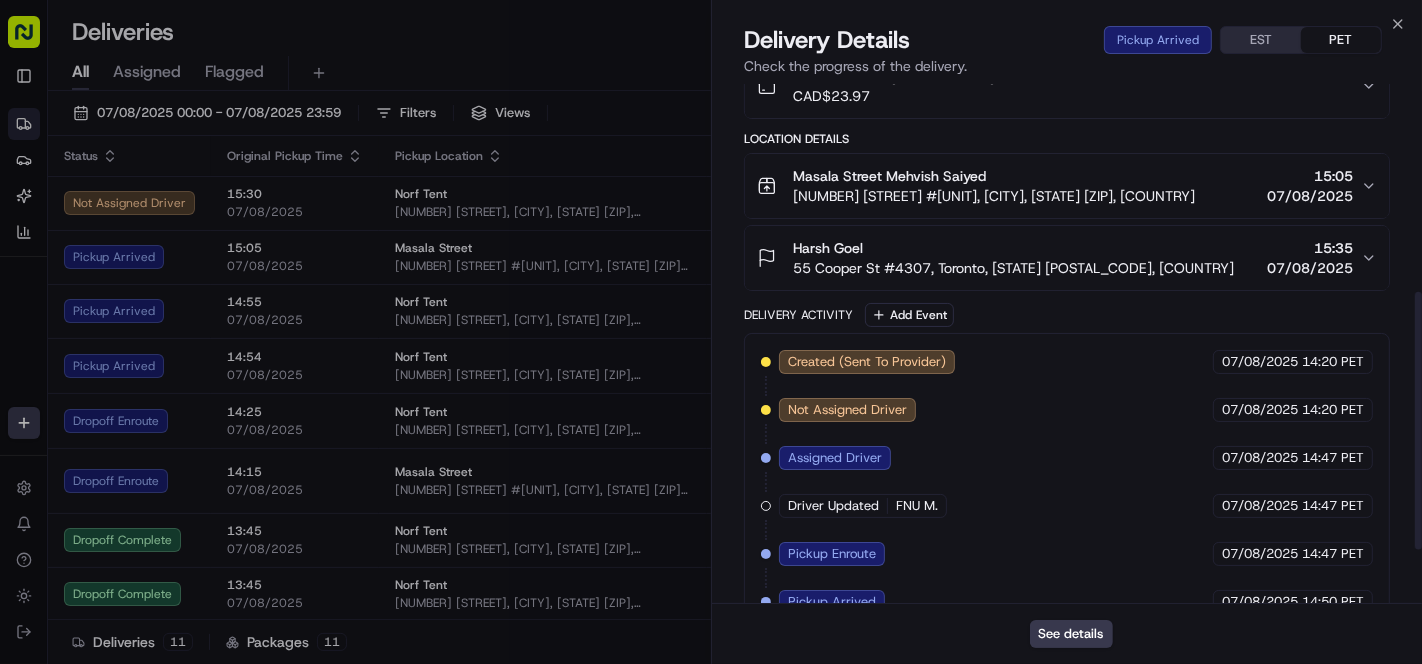 scroll, scrollTop: 417, scrollLeft: 0, axis: vertical 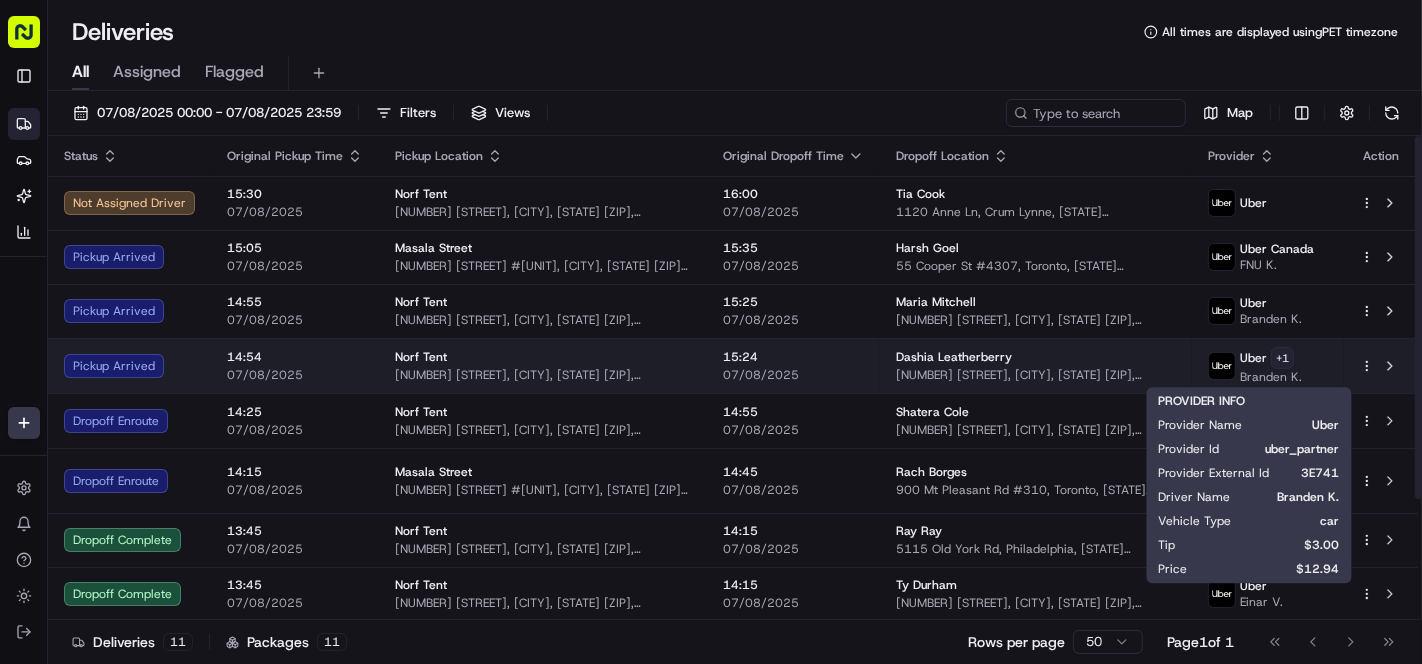 click on "Cookin App renata@[DOMAIN].com Toggle Sidebar Deliveries Providers Nash AI Analytics Favorites Main Menu Members & Organization Organization Users Roles Preferences Customization Tracking Orchestration Automations Locations Pickup Locations Dropoff Locations Billing Billing Refund Requests Integrations Notification Triggers Webhooks API Keys Request Logs Create Settings Notifications Chat with us! Toggle Theme Log out Deliveries All times are displayed using PET timezone All Assigned Flagged 07/08/2025 00:00 - 07/08/2025 23:59 Filters Views Map Status Original Pickup Time Pickup Location Original Dropoff Time Dropoff Location Provider Action Not Assigned Driver 15:30 07/08/2025 Norf Tent 2200 S 19th St, Philadelphia, [STATE] [POSTAL_CODE], [COUNTRY] 16:00 07/08/2025 Tia Cook 1120 Anne Ln, Crum Lynne, [STATE] [POSTAL_CODE], [COUNTRY] Uber Pickup Arrived 15:05 07/08/2025 Masala Street 49 E Liberty St #405, Toronto, [STATE] [POSTAL_CODE], [COUNTRY] 15:35 07/08/2025 Harsh Goel 55 Cooper St #4307, Toronto, [STATE] [POSTAL_CODE], [COUNTRY] Uber Canada FNU K. Uber" at bounding box center [711, 332] 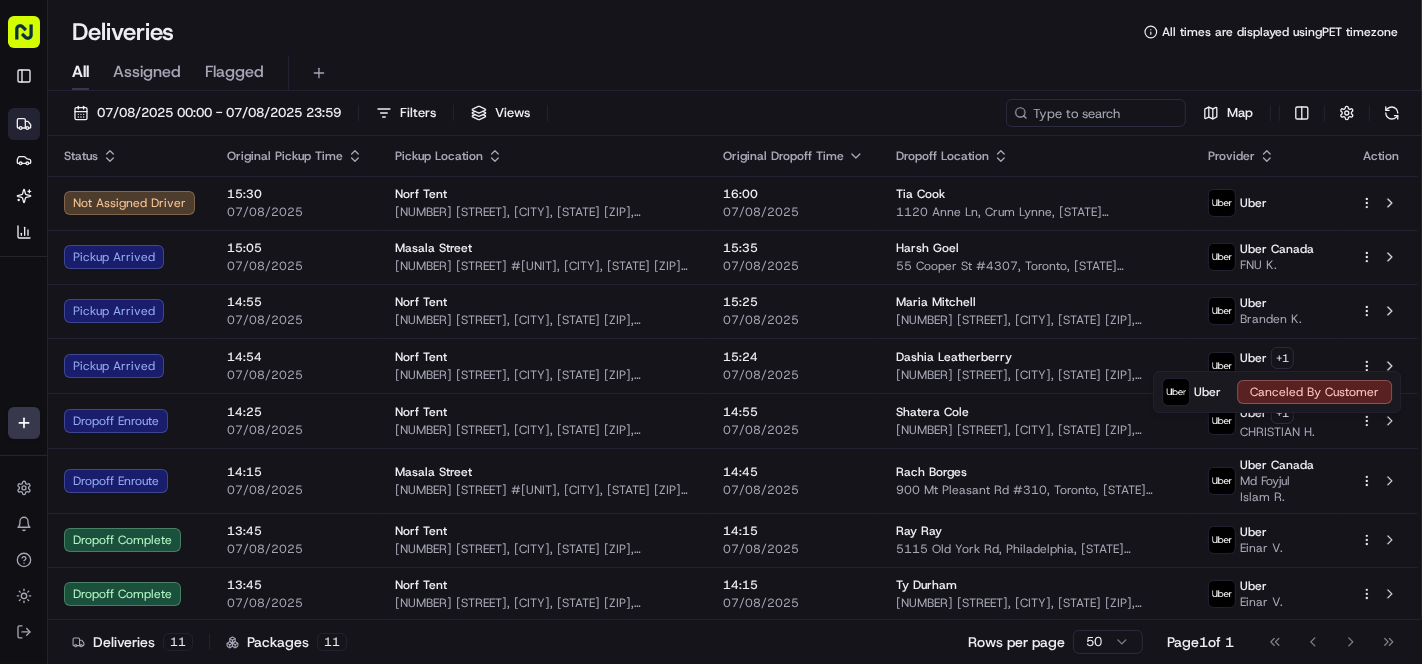 click on "Cookin App renata@[DOMAIN].com Toggle Sidebar Deliveries Providers Nash AI Analytics Favorites Main Menu Members & Organization Organization Users Roles Preferences Customization Tracking Orchestration Automations Locations Pickup Locations Dropoff Locations Billing Billing Refund Requests Integrations Notification Triggers Webhooks API Keys Request Logs Create Settings Notifications Chat with us! Toggle Theme Log out Deliveries All times are displayed using PET timezone All Assigned Flagged 07/08/2025 00:00 - 07/08/2025 23:59 Filters Views Map Status Original Pickup Time Pickup Location Original Dropoff Time Dropoff Location Provider Action Not Assigned Driver 15:30 07/08/2025 Norf Tent 2200 S 19th St, Philadelphia, [STATE] [POSTAL_CODE], [COUNTRY] 16:00 07/08/2025 Tia Cook 1120 Anne Ln, Crum Lynne, [STATE] [POSTAL_CODE], [COUNTRY] Uber Pickup Arrived 15:05 07/08/2025 Masala Street 49 E Liberty St #405, Toronto, [STATE] [POSTAL_CODE], [COUNTRY] 15:35 07/08/2025 Harsh Goel 55 Cooper St #4307, Toronto, [STATE] [POSTAL_CODE], [COUNTRY] Uber Canada FNU K. Uber" at bounding box center (711, 332) 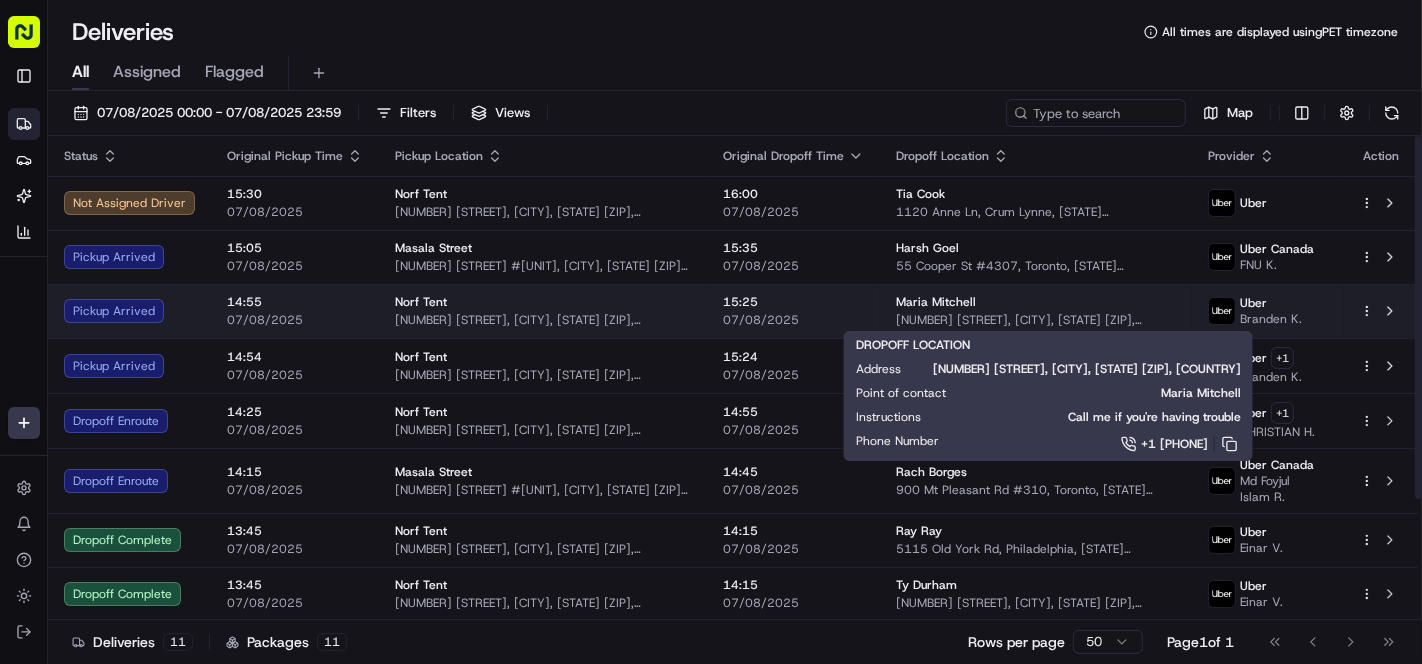 click on "[NUMBER] [STREET], [CITY], [STATE] [ZIP], [COUNTRY]" at bounding box center [1036, 320] 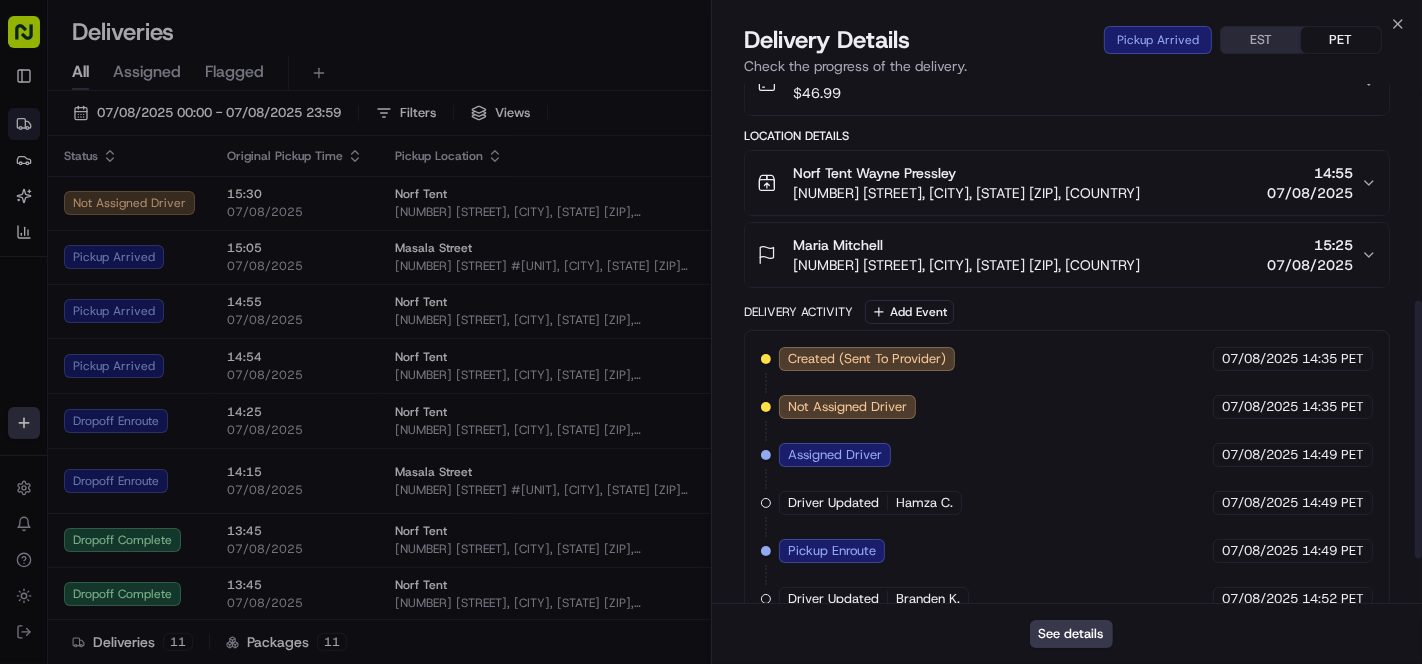 scroll, scrollTop: 417, scrollLeft: 0, axis: vertical 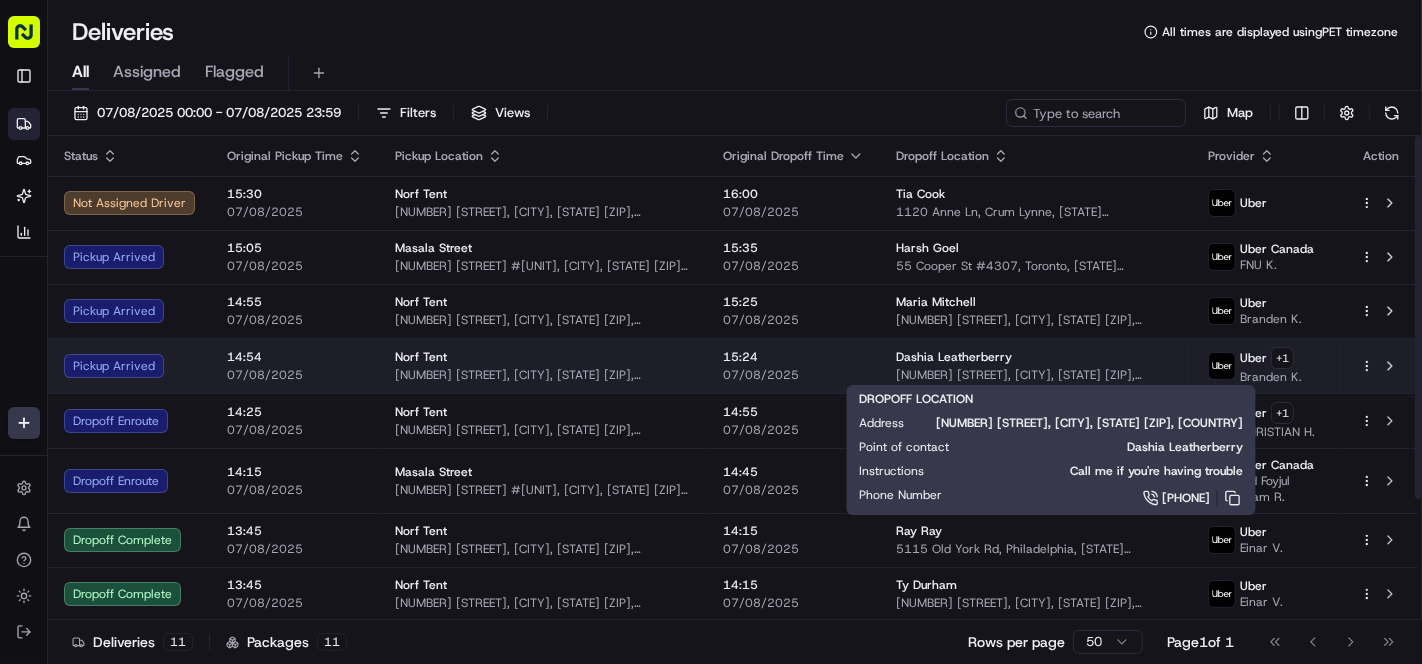 click on "[NUMBER] [STREET], [CITY], [STATE] [ZIP], [COUNTRY]" at bounding box center [1036, 375] 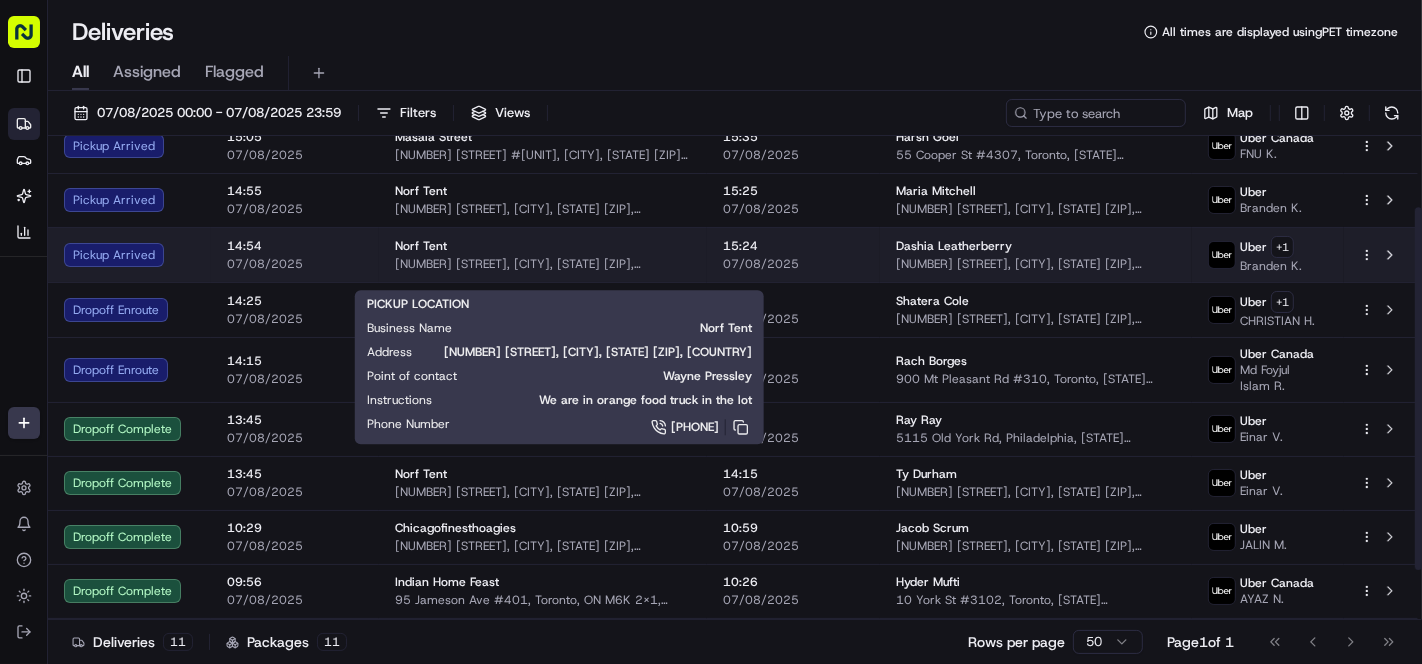scroll, scrollTop: 0, scrollLeft: 0, axis: both 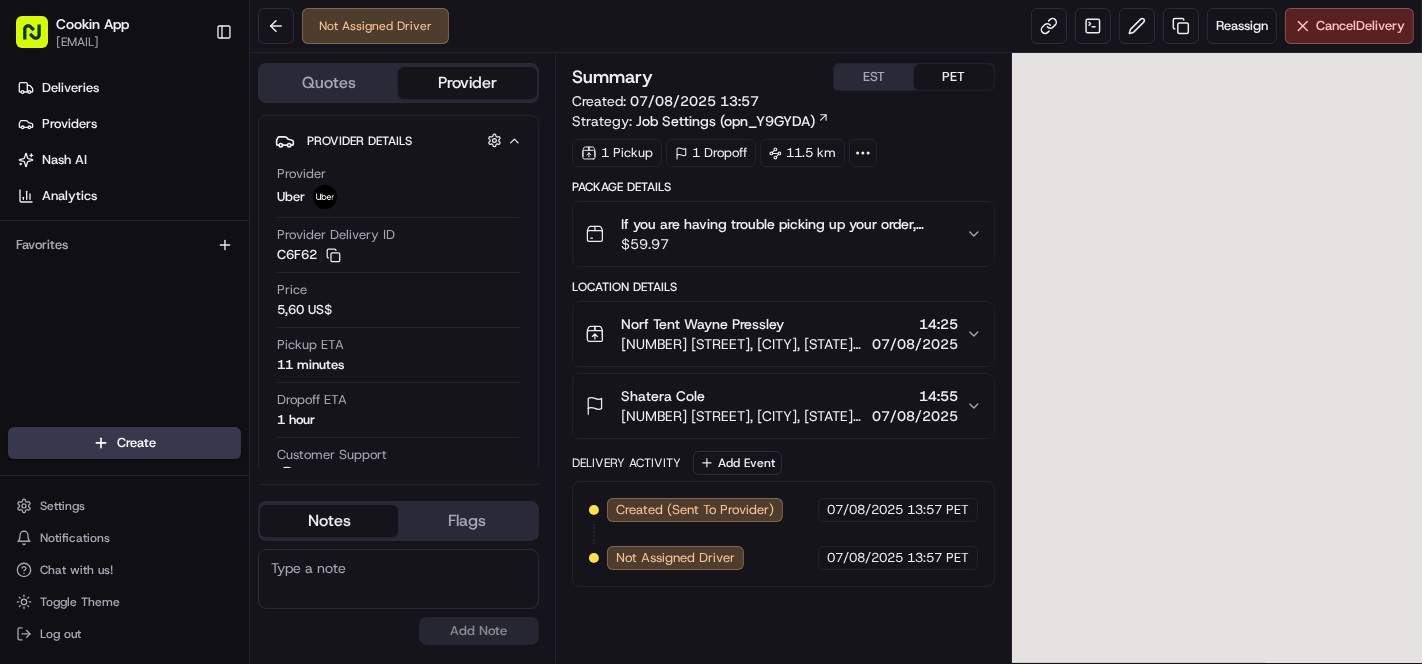 click on "If you are having trouble picking up your order, please contact Norf Tent for  pickup at [PHONE]. Please do not contact the drop-off recipient for any  pick-up issues." at bounding box center [785, 224] 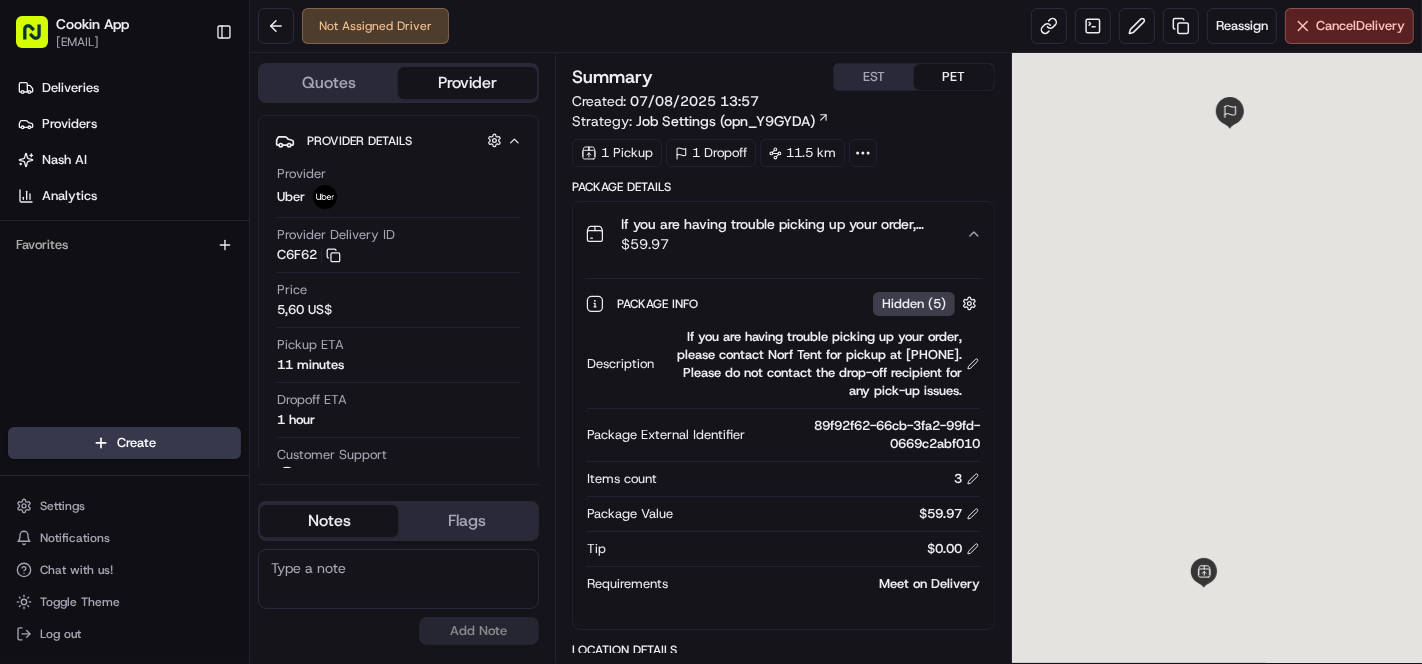 scroll, scrollTop: 0, scrollLeft: 0, axis: both 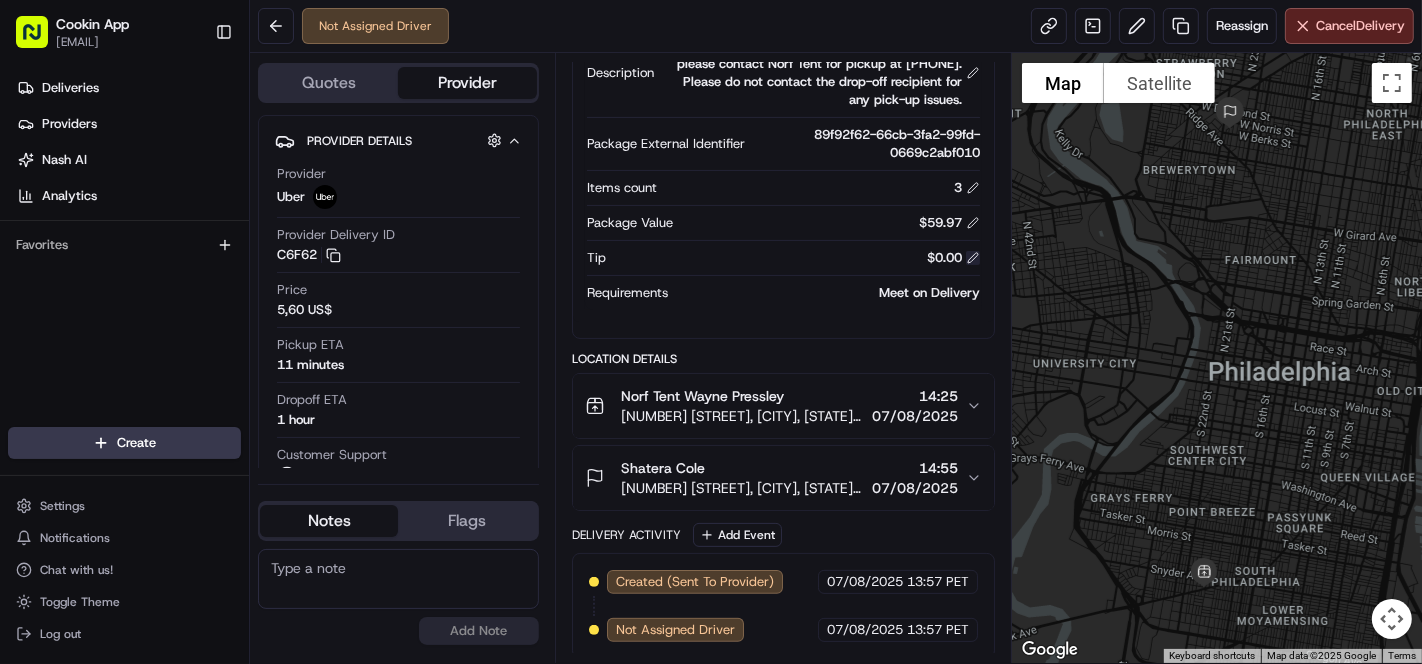click at bounding box center (973, 258) 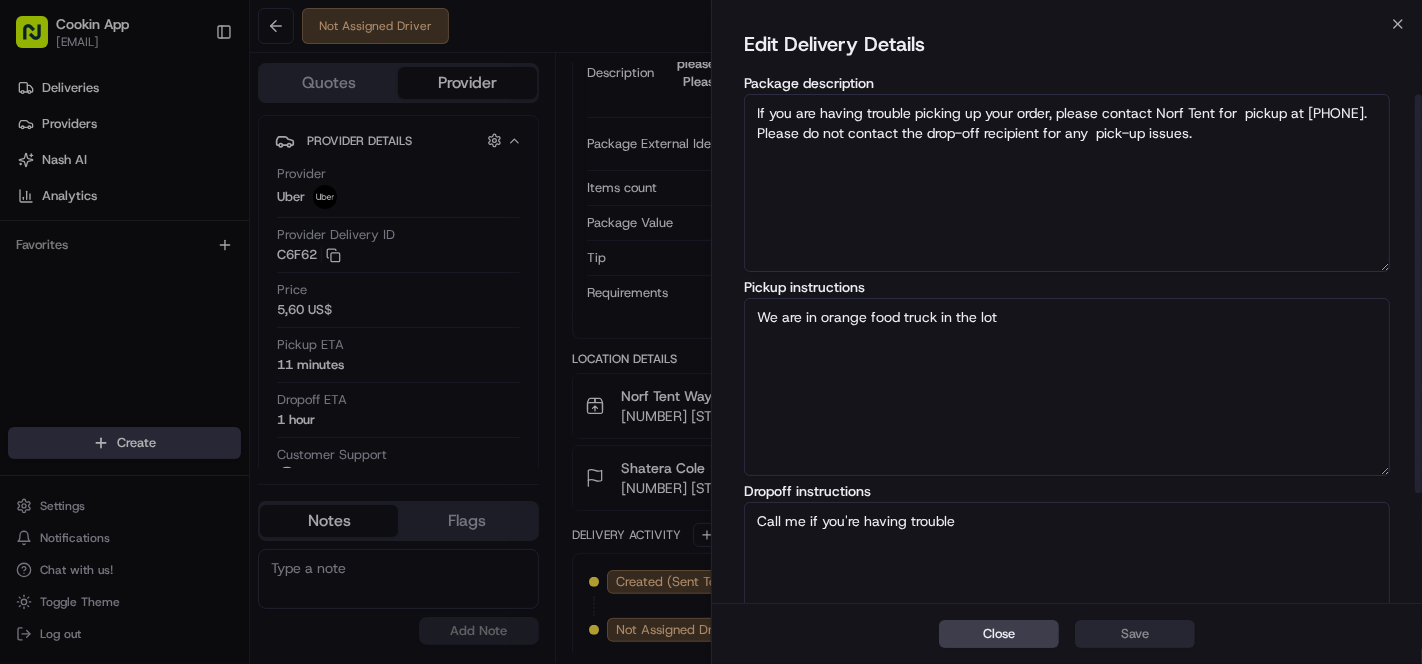 scroll, scrollTop: 264, scrollLeft: 0, axis: vertical 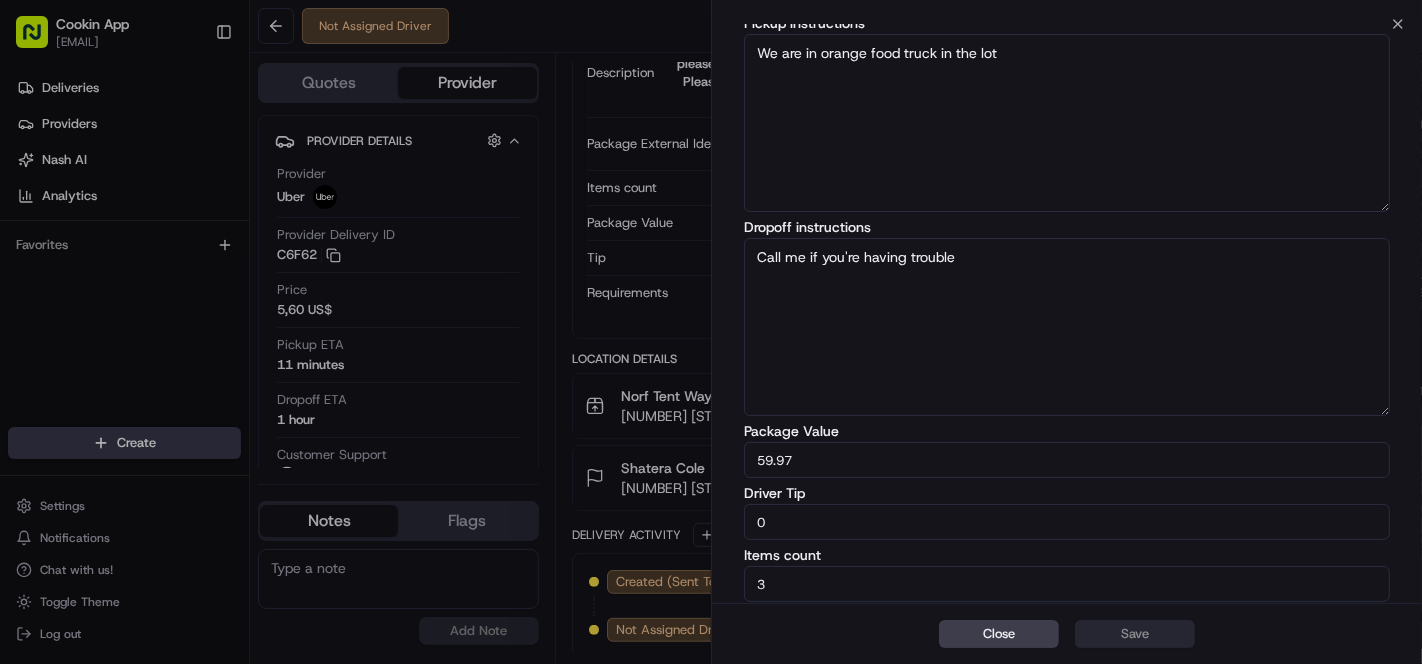 drag, startPoint x: 862, startPoint y: 525, endPoint x: 630, endPoint y: 492, distance: 234.33524 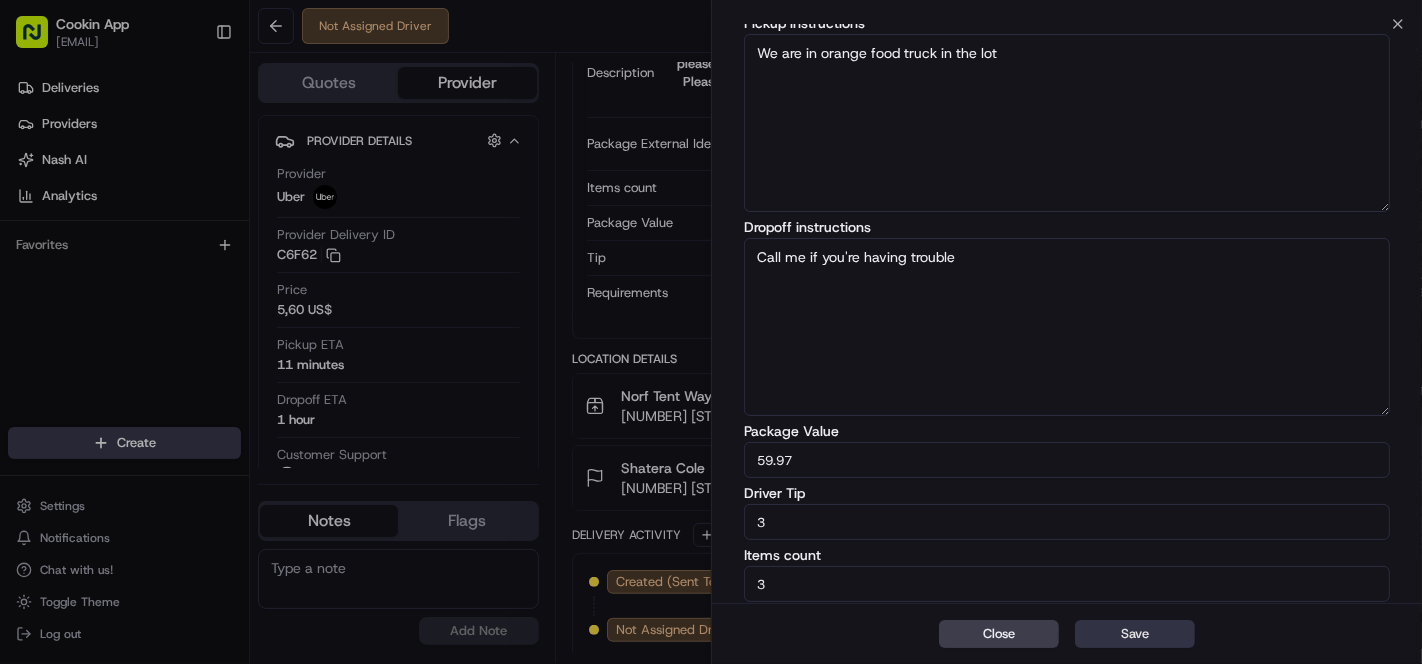 type on "3" 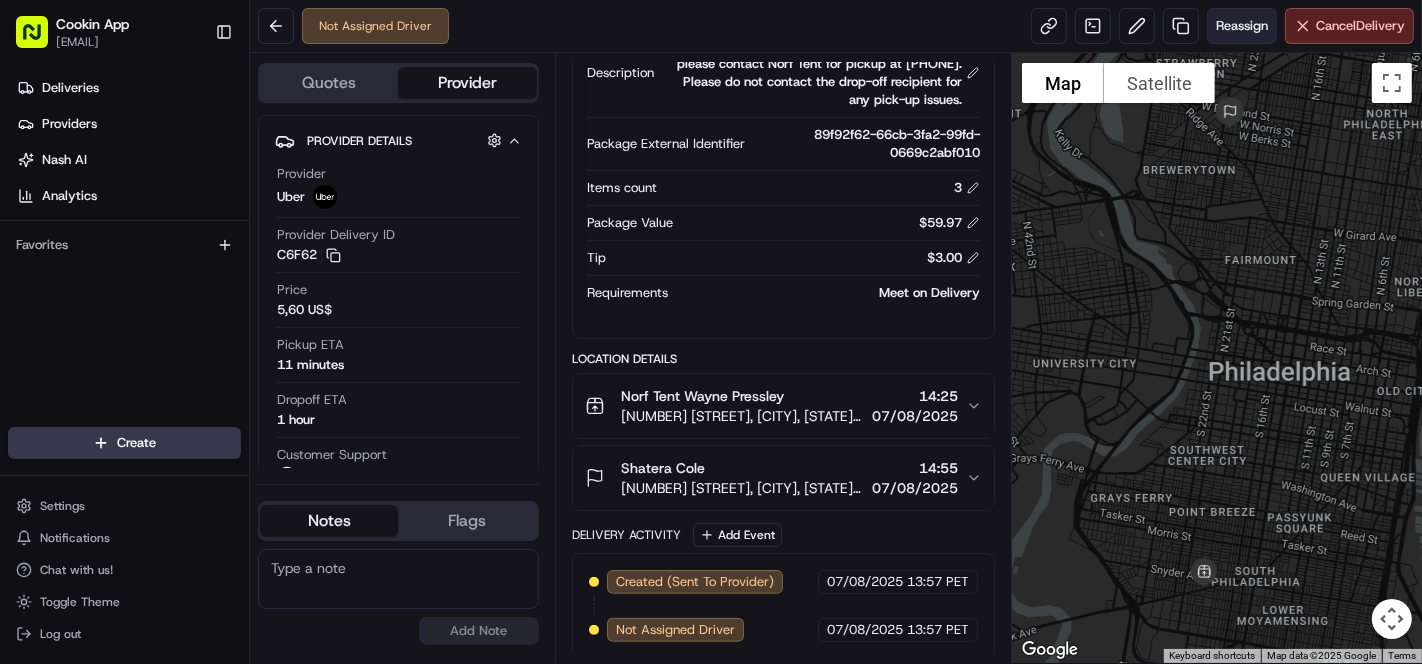 click on "Reassign" at bounding box center [1242, 26] 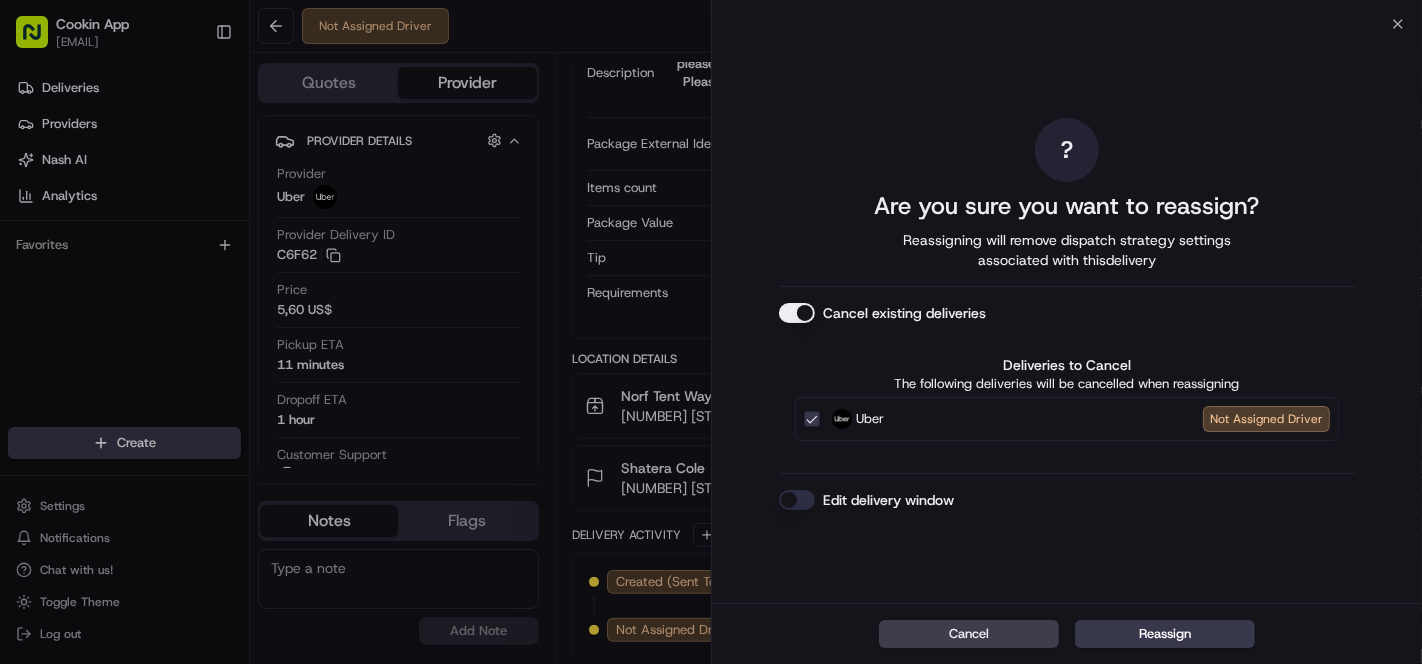 click on "Cancel existing deliveries" at bounding box center (797, 313) 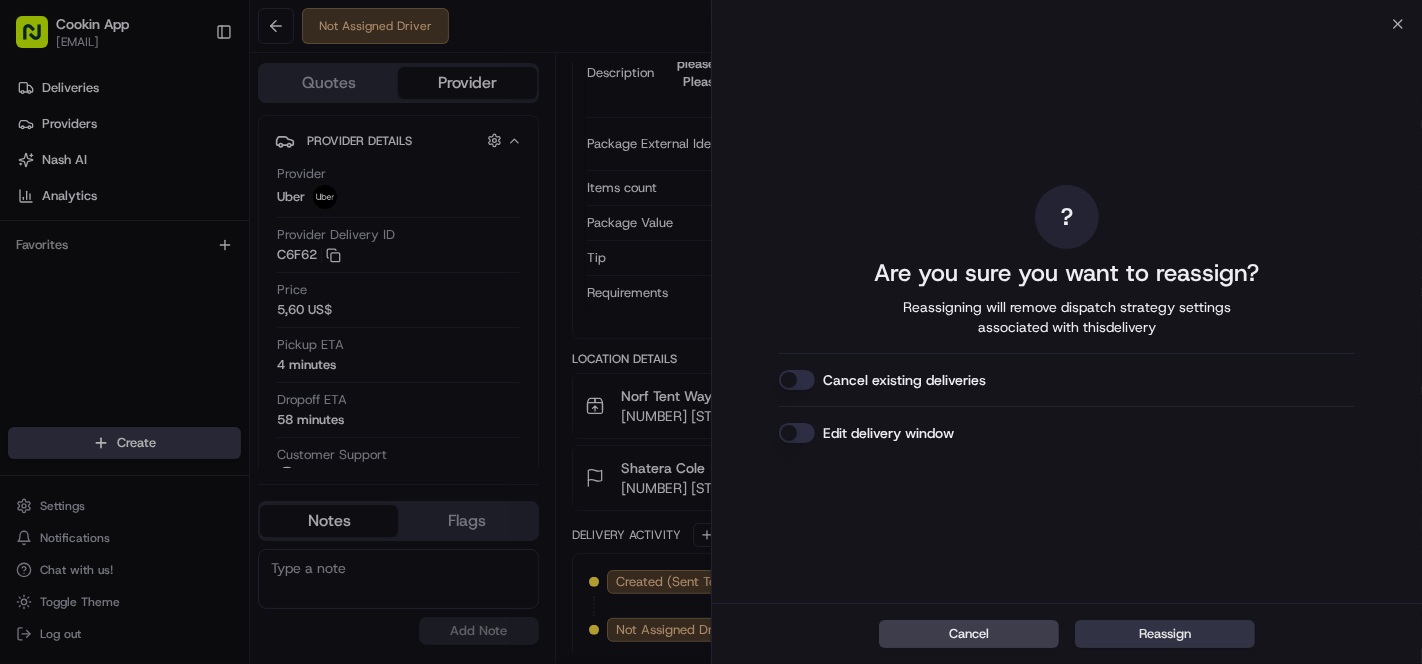 click on "Reassign" at bounding box center [1165, 634] 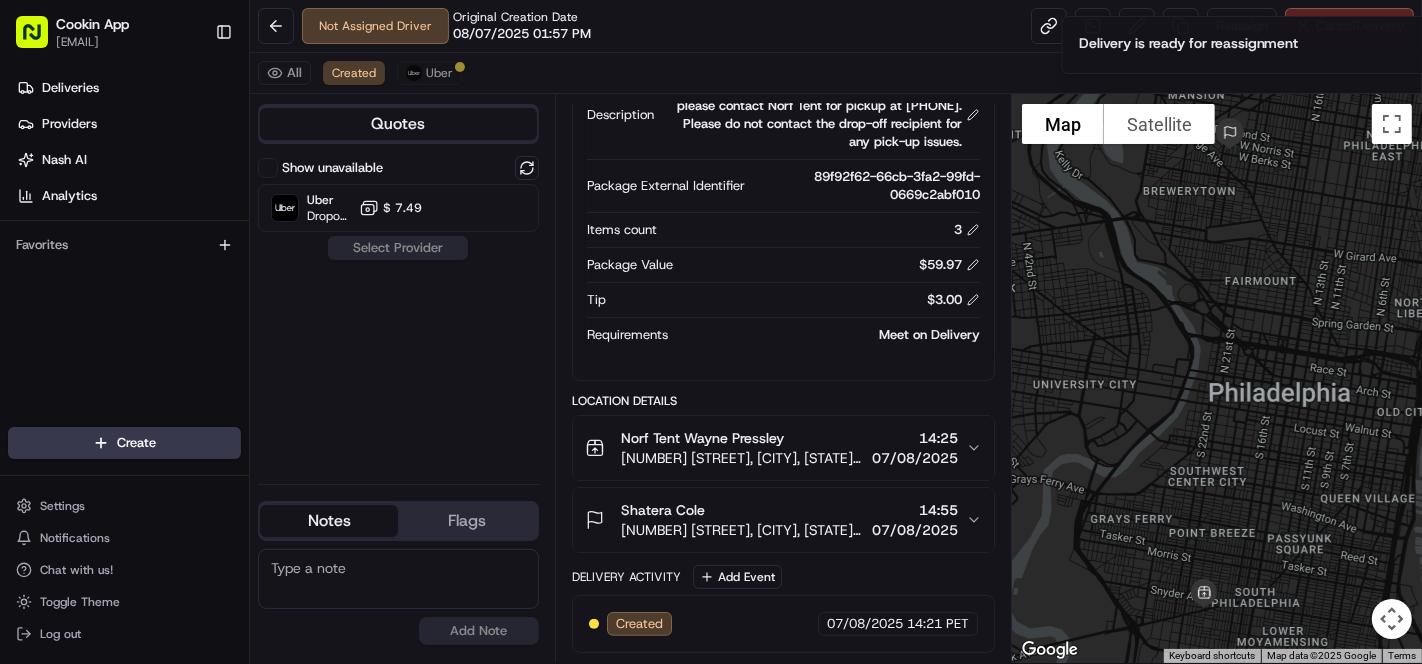 scroll, scrollTop: 285, scrollLeft: 0, axis: vertical 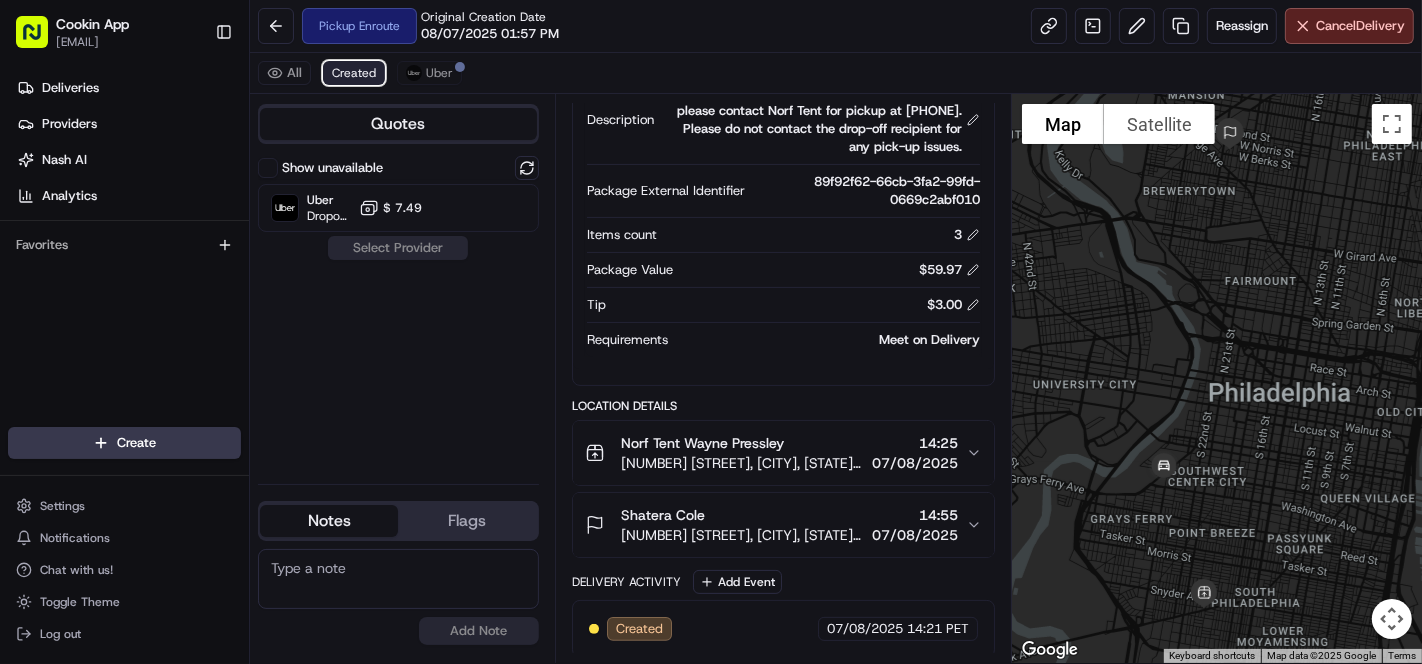 click on "Created" at bounding box center [354, 73] 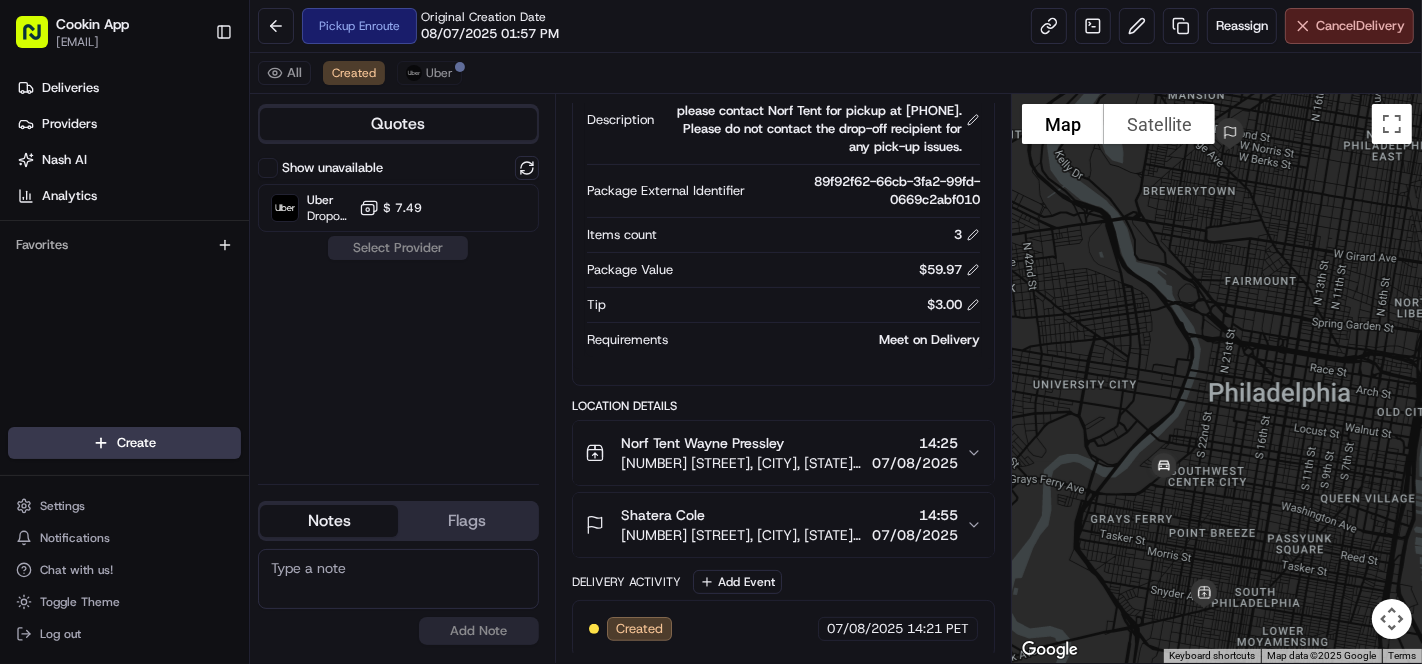 click on "Cancel  Delivery" at bounding box center (1360, 26) 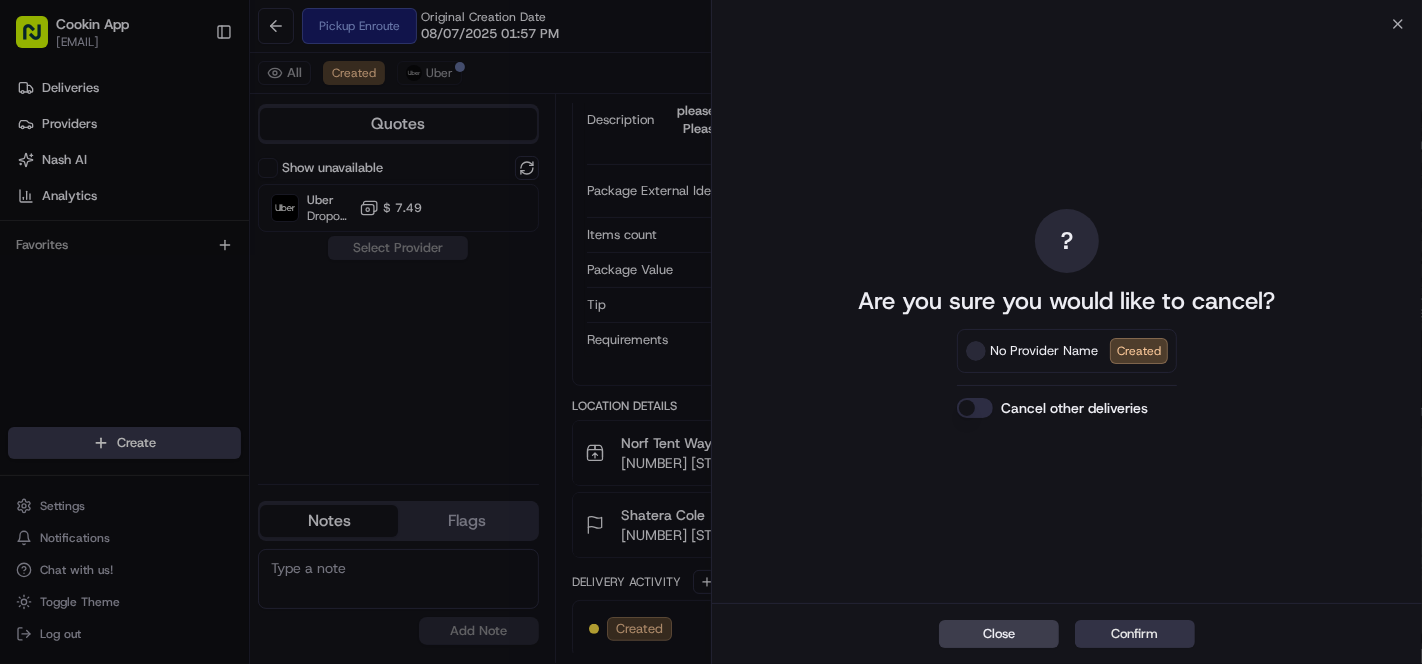 click on "Confirm" at bounding box center [1135, 634] 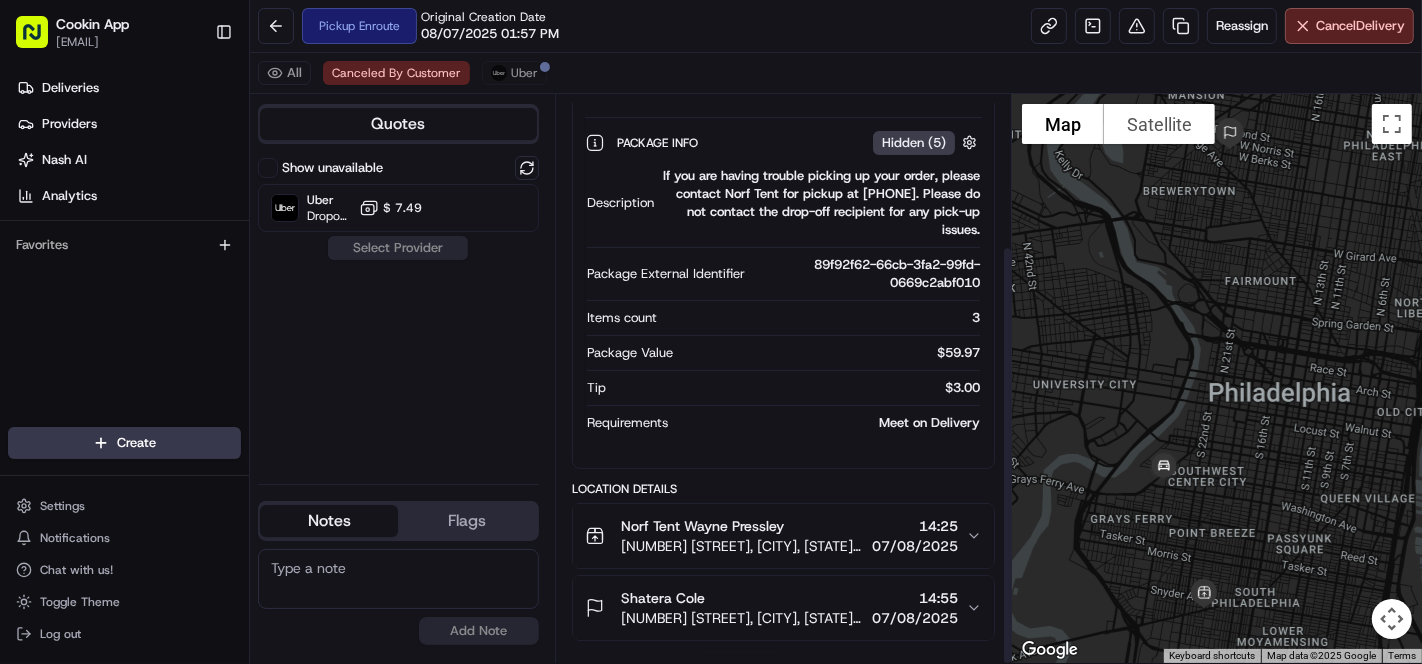 scroll, scrollTop: 285, scrollLeft: 0, axis: vertical 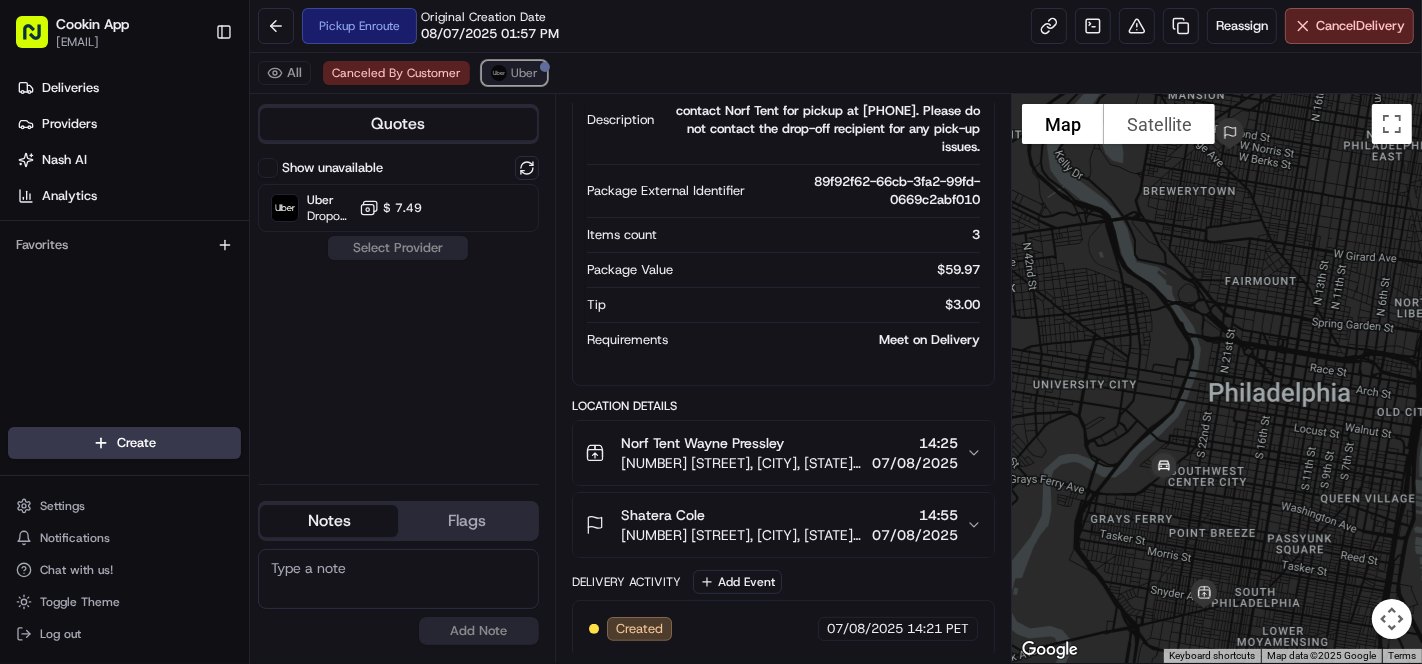 click on "Uber" at bounding box center (524, 73) 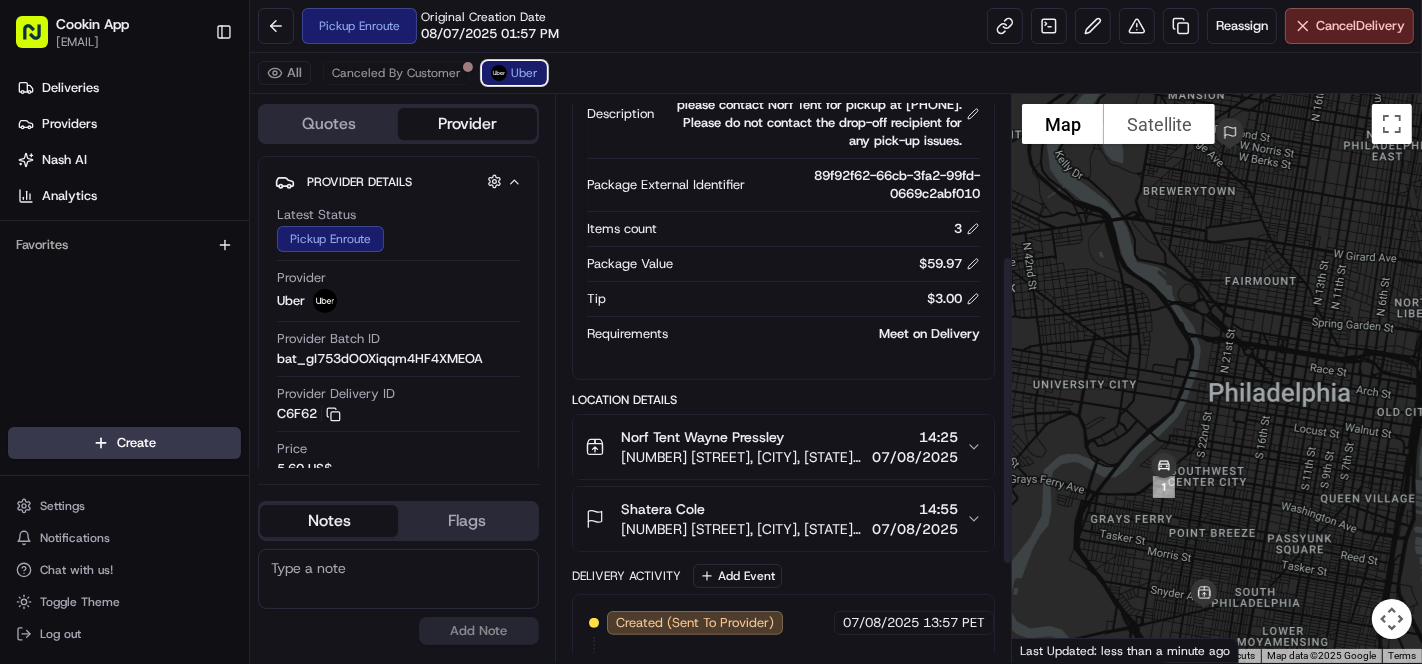 scroll, scrollTop: 474, scrollLeft: 0, axis: vertical 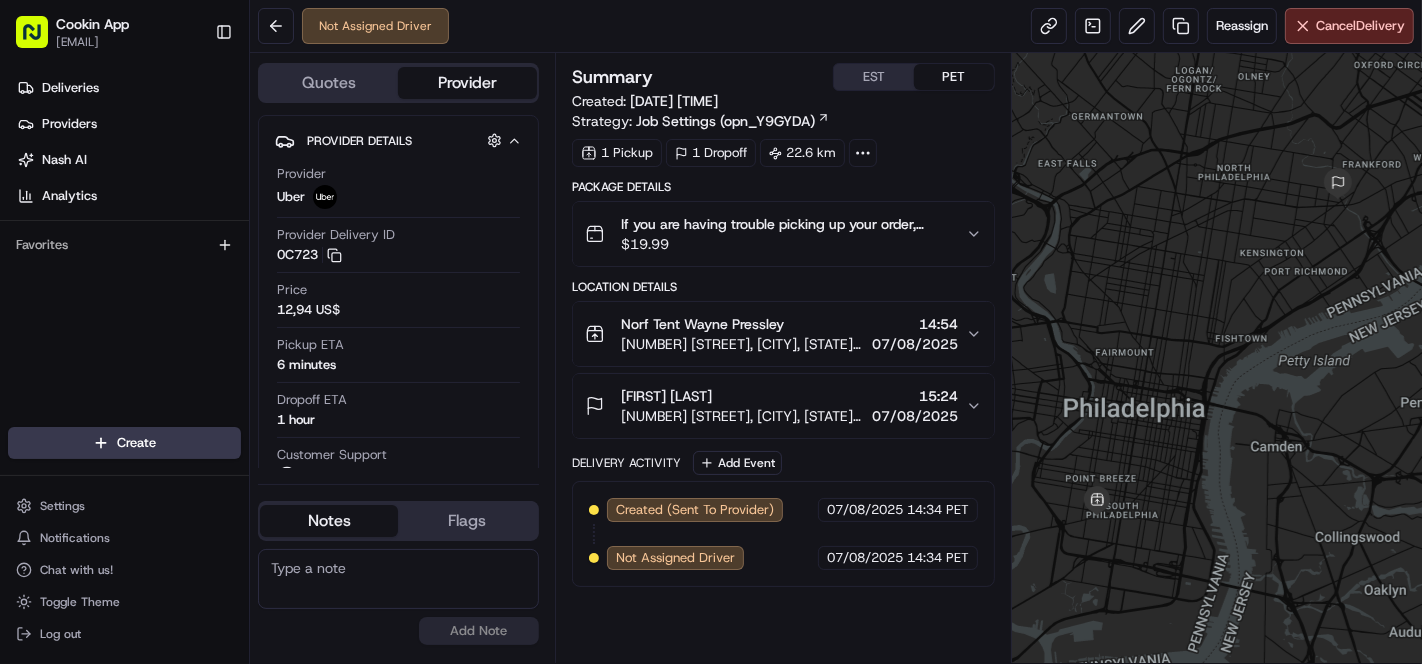 click on "$ 19.99" at bounding box center [785, 244] 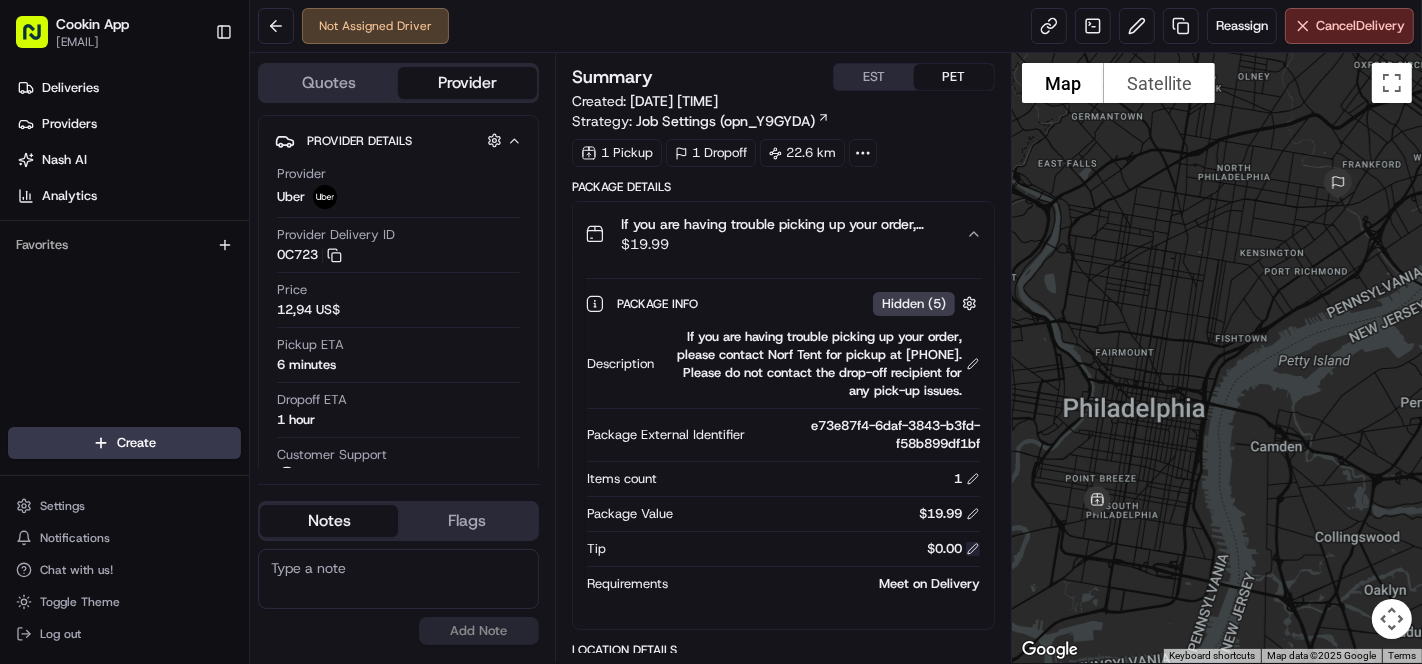 click at bounding box center (973, 549) 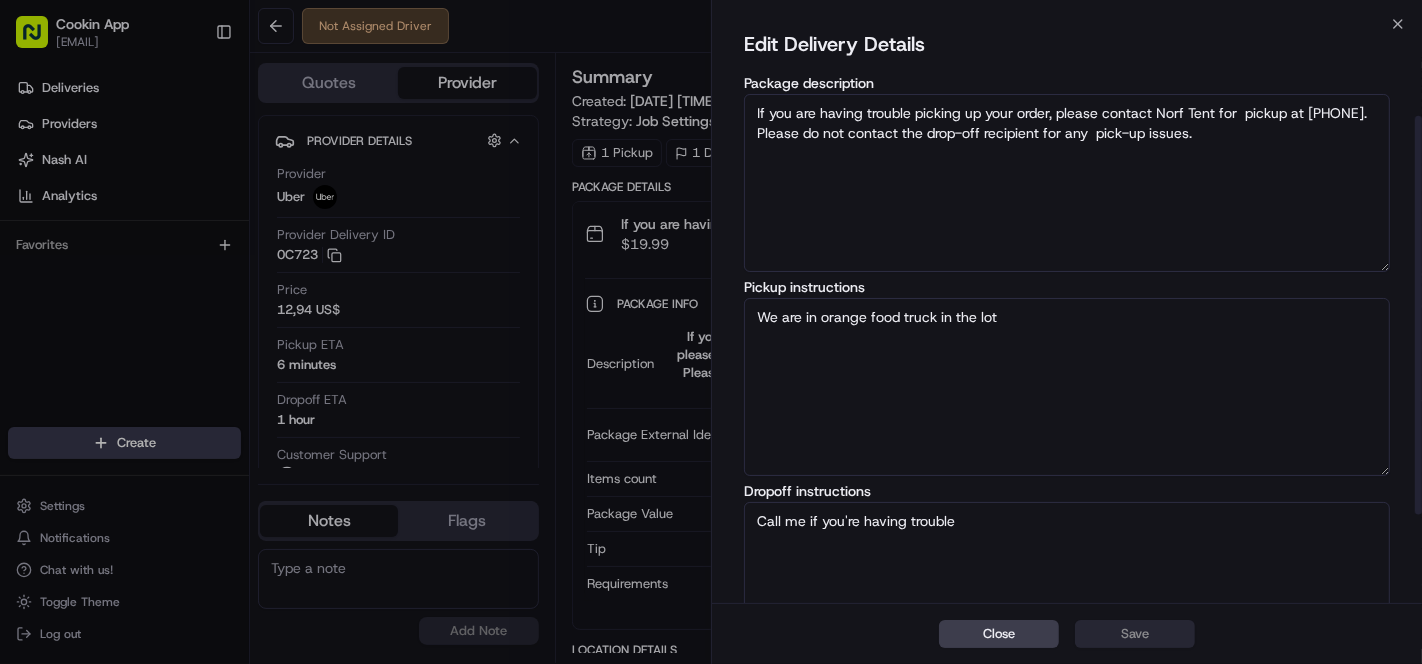 scroll, scrollTop: 264, scrollLeft: 0, axis: vertical 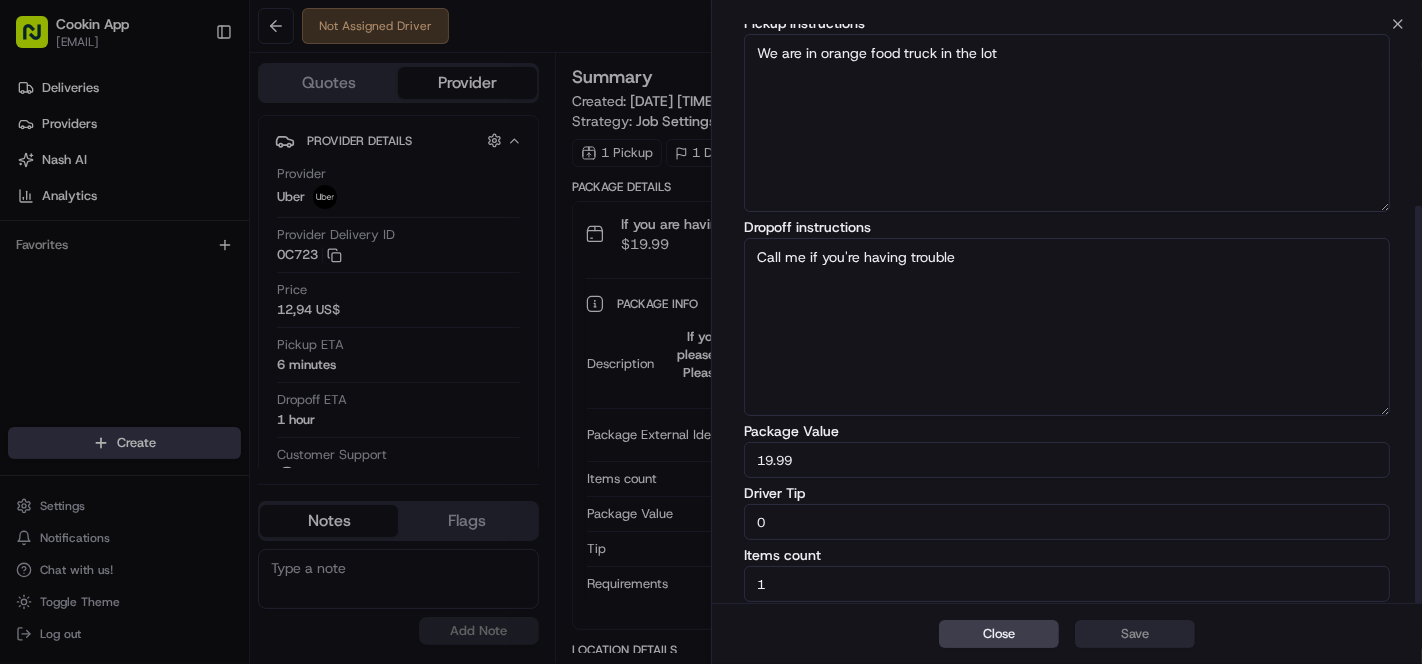 drag, startPoint x: 838, startPoint y: 530, endPoint x: 389, endPoint y: 494, distance: 450.4409 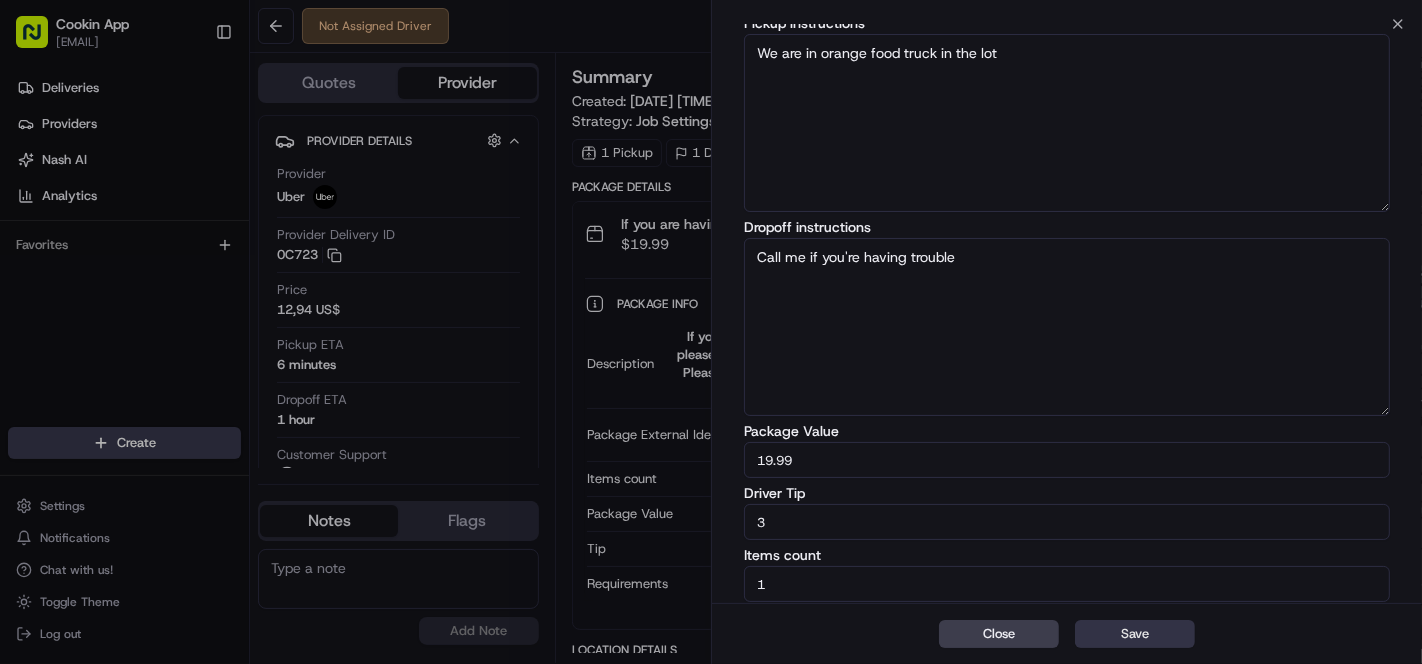 type on "3" 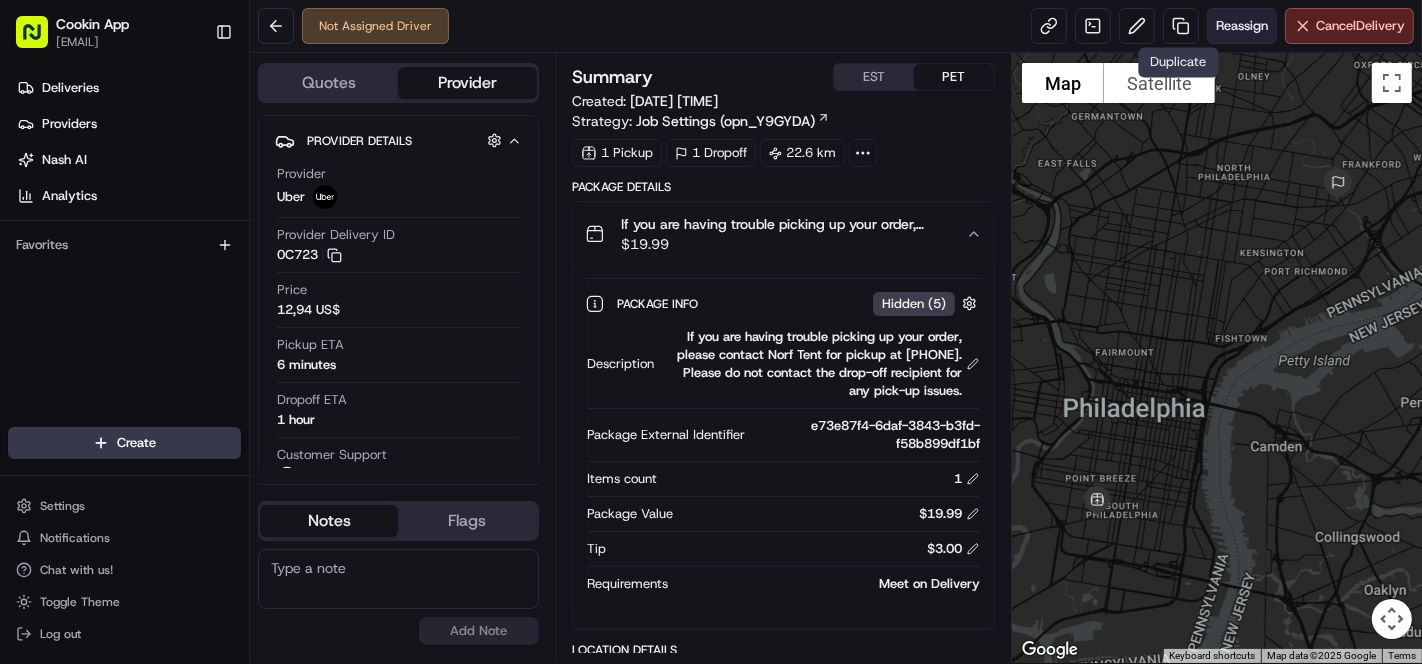 click on "Reassign" at bounding box center (1242, 26) 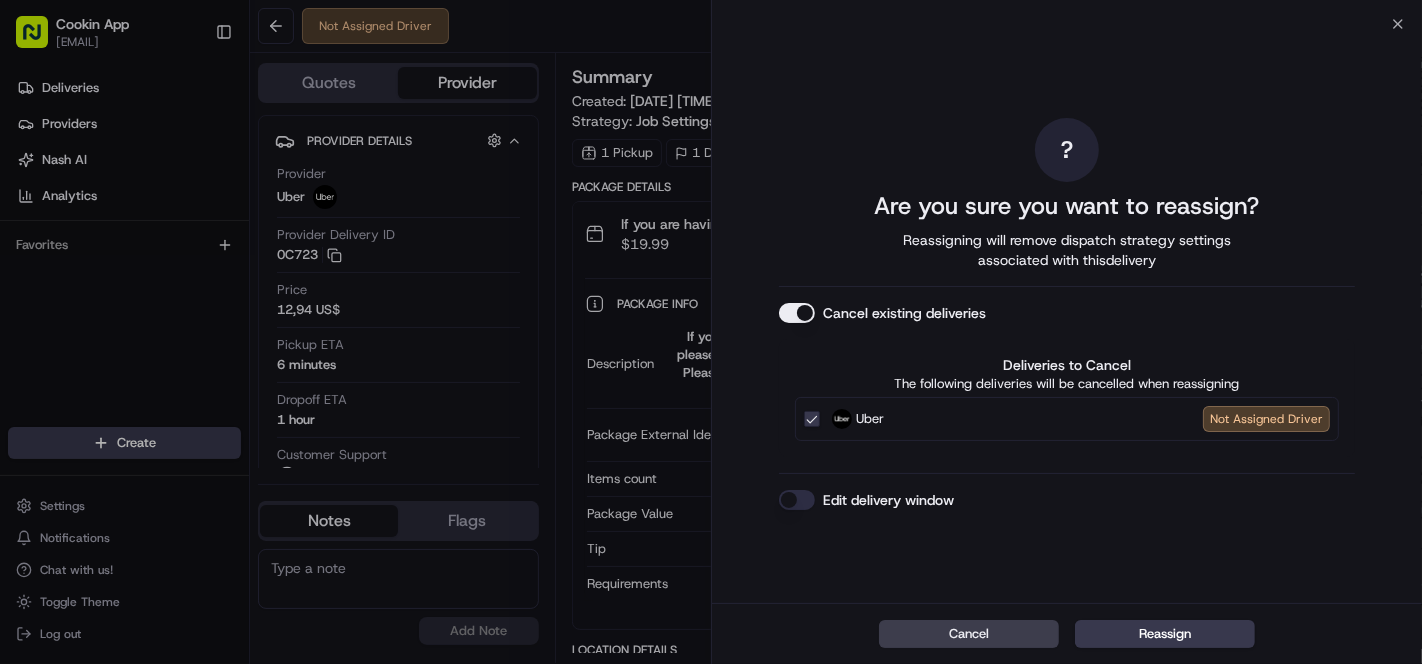 click on "Cancel existing deliveries" at bounding box center (797, 313) 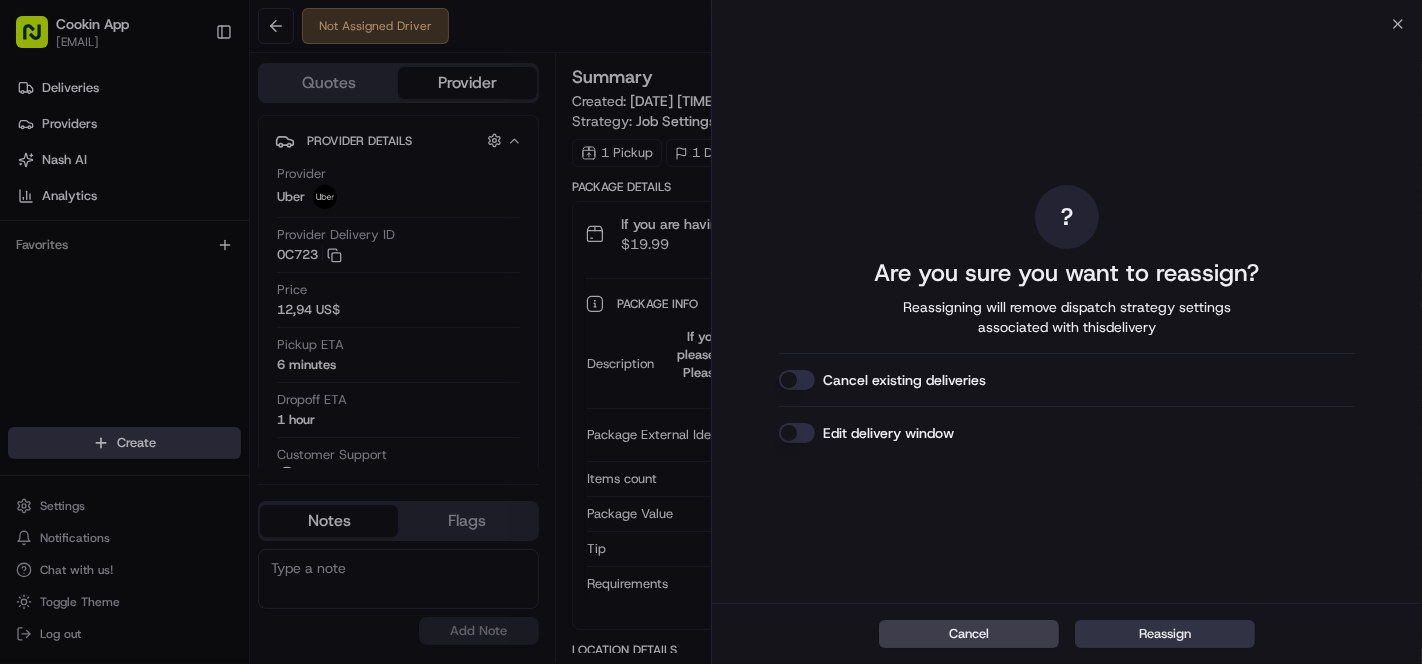 click on "Reassign" at bounding box center (1165, 634) 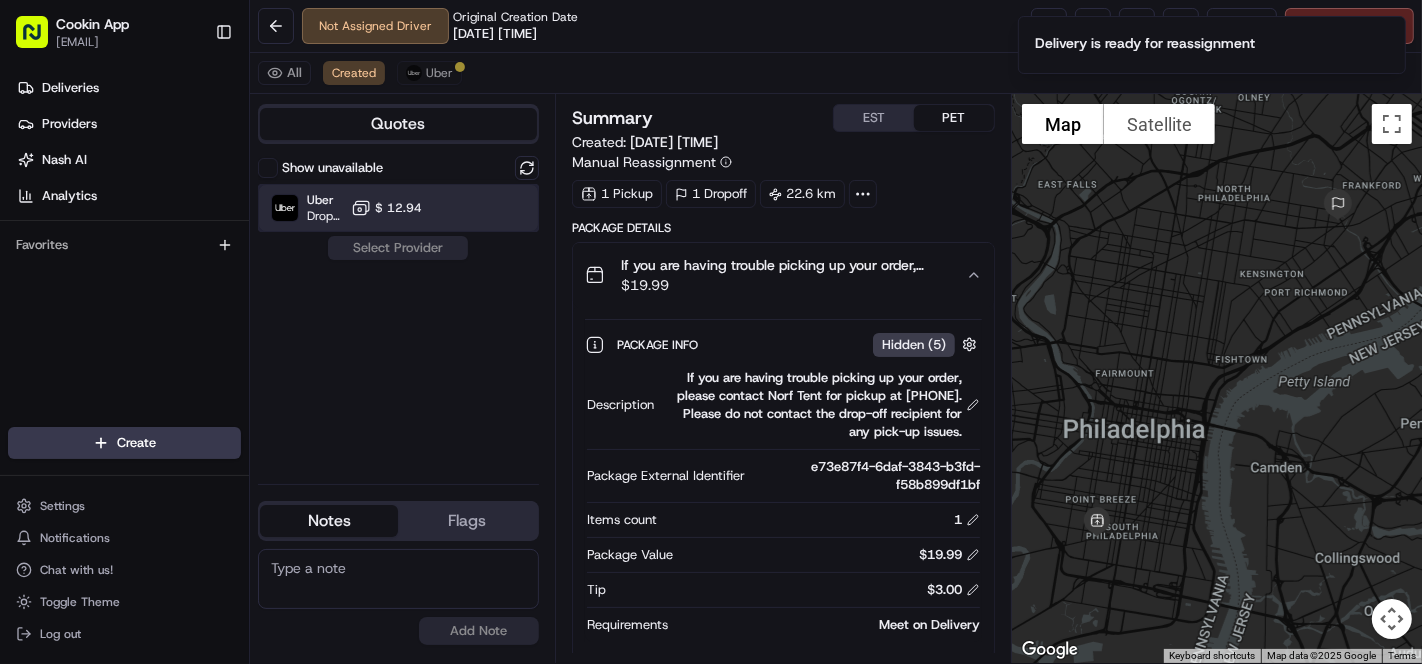 click on "Uber Dropoff ETA   1 hour $   12.94" at bounding box center (398, 208) 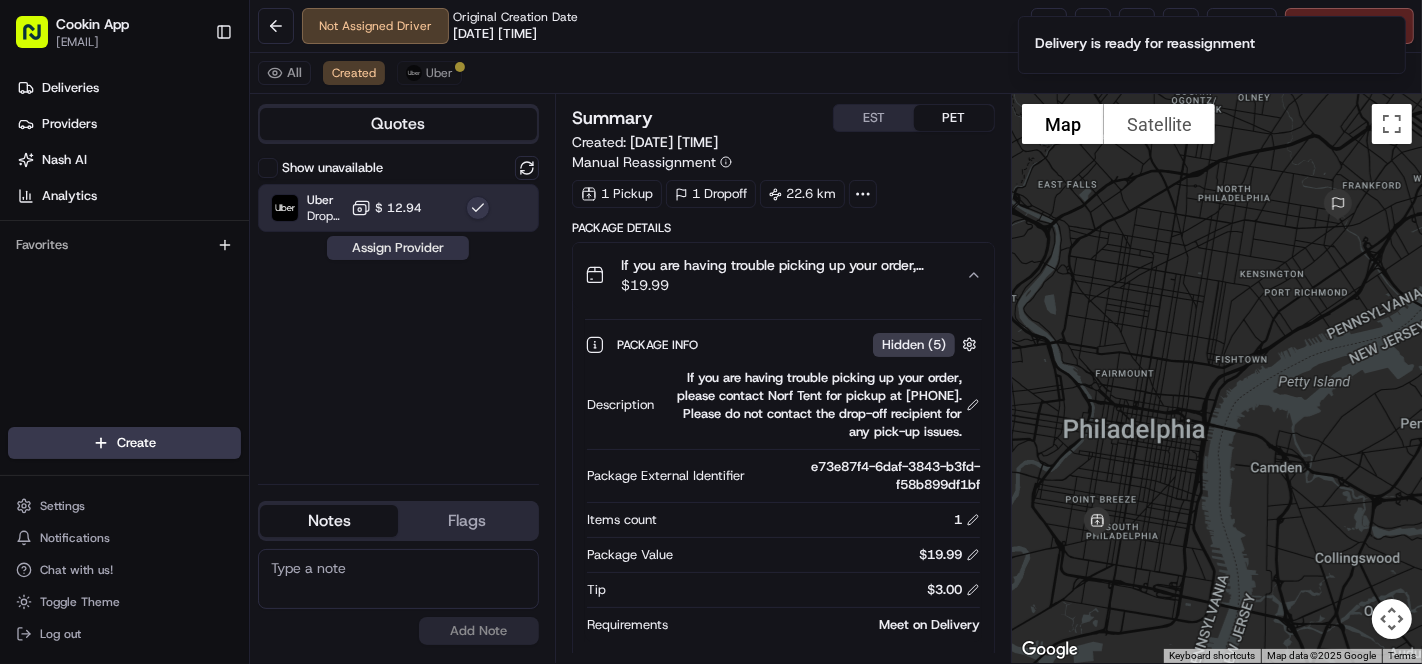 click on "Assign Provider" at bounding box center [398, 248] 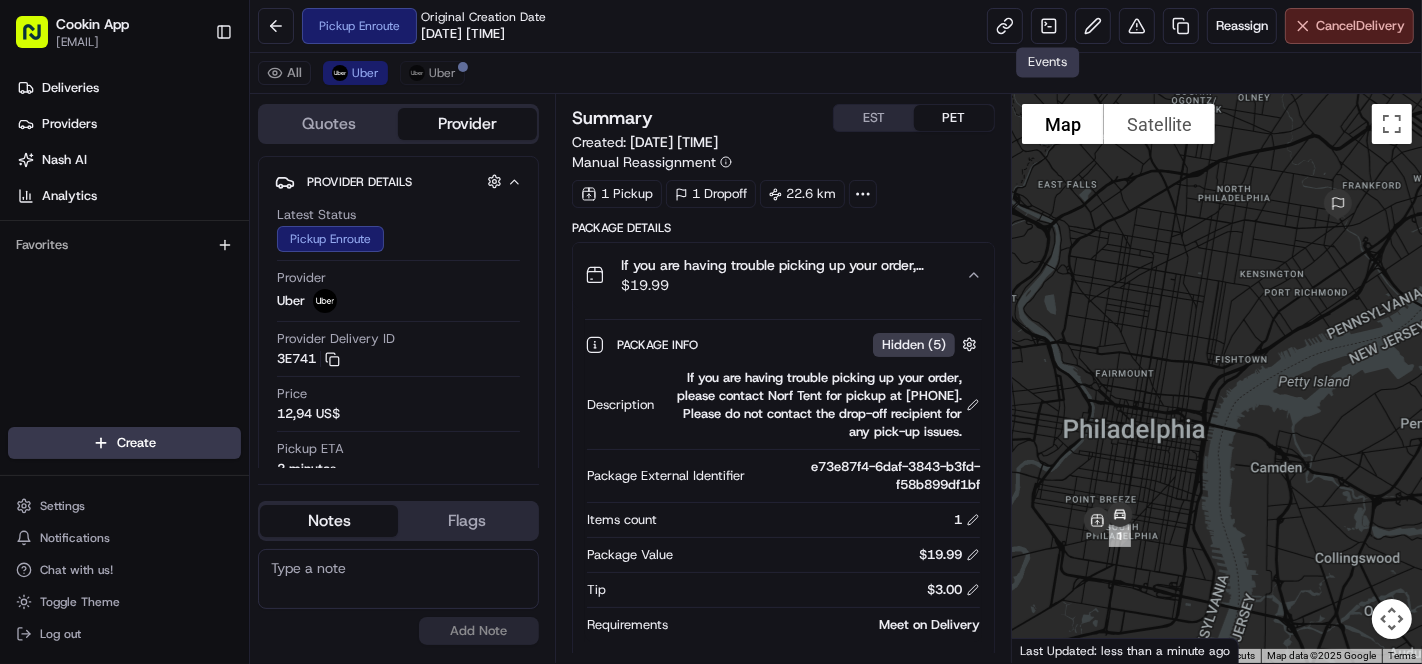click on "Cancel  Delivery" at bounding box center (1349, 26) 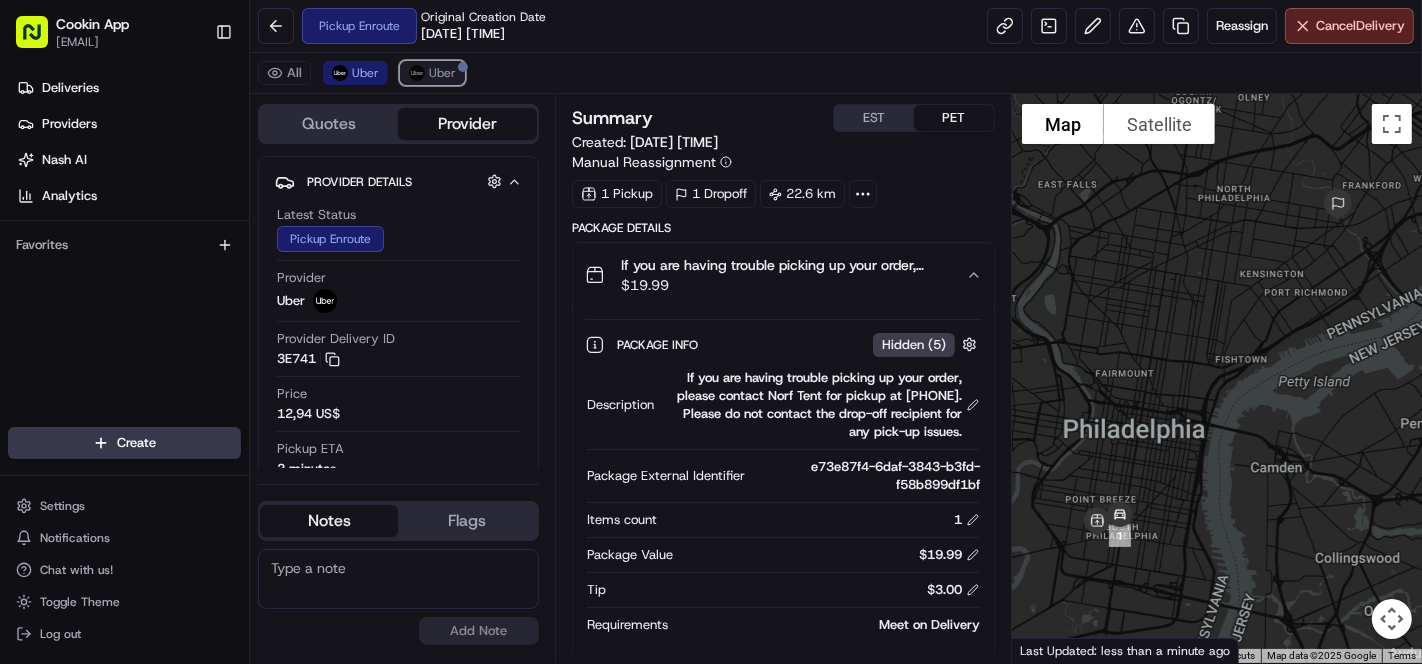 click on "Uber" at bounding box center [432, 73] 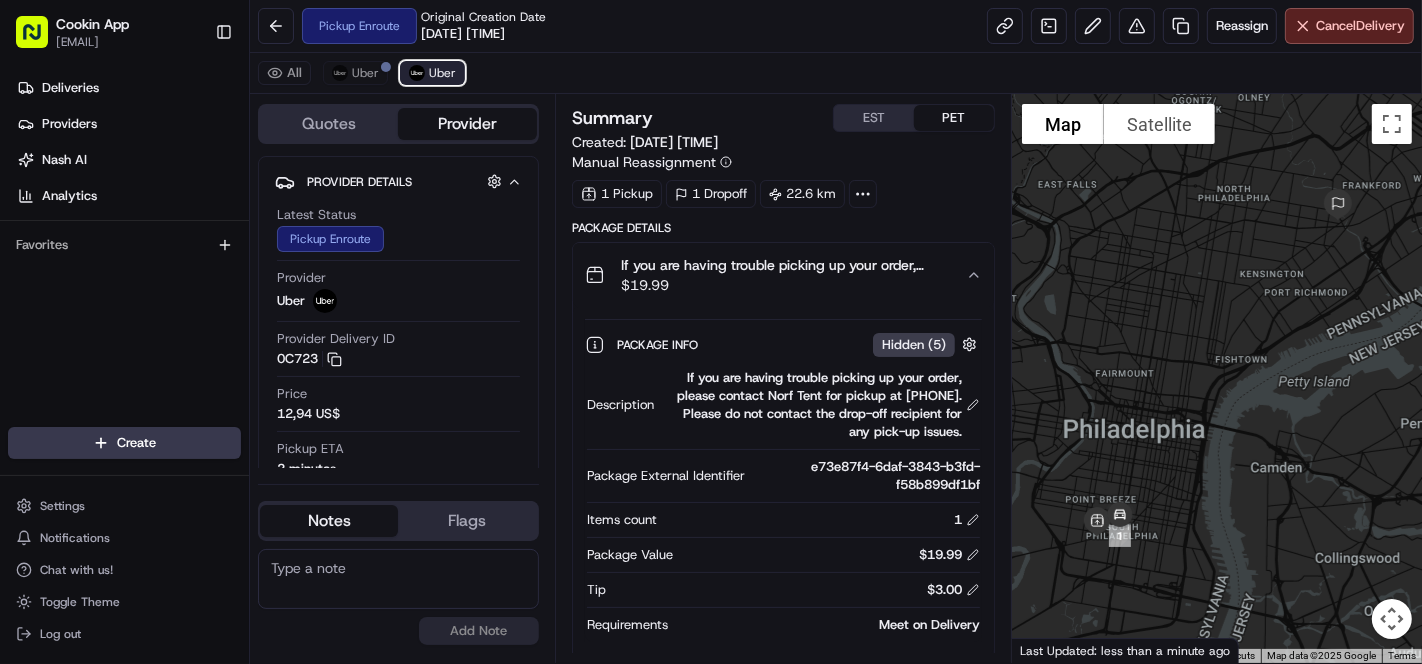 drag, startPoint x: 425, startPoint y: 64, endPoint x: 435, endPoint y: 67, distance: 10.440307 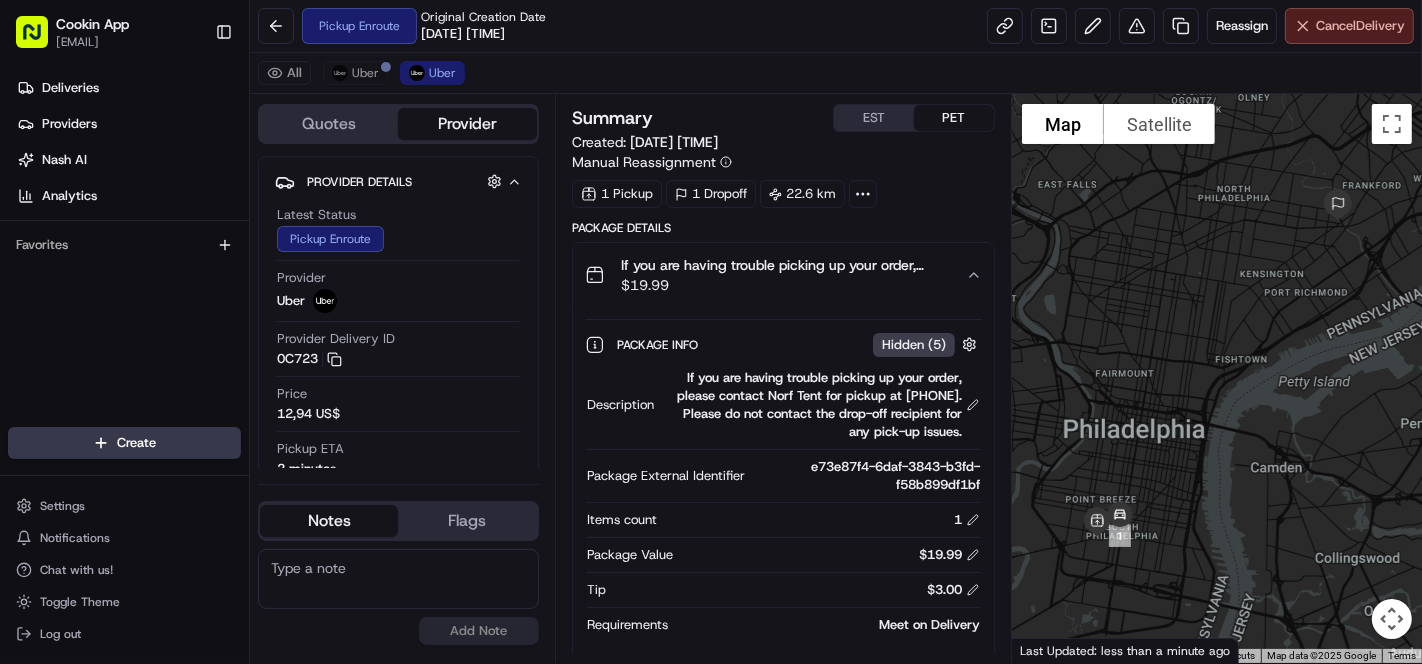 click on "Cancel  Delivery" at bounding box center [1349, 26] 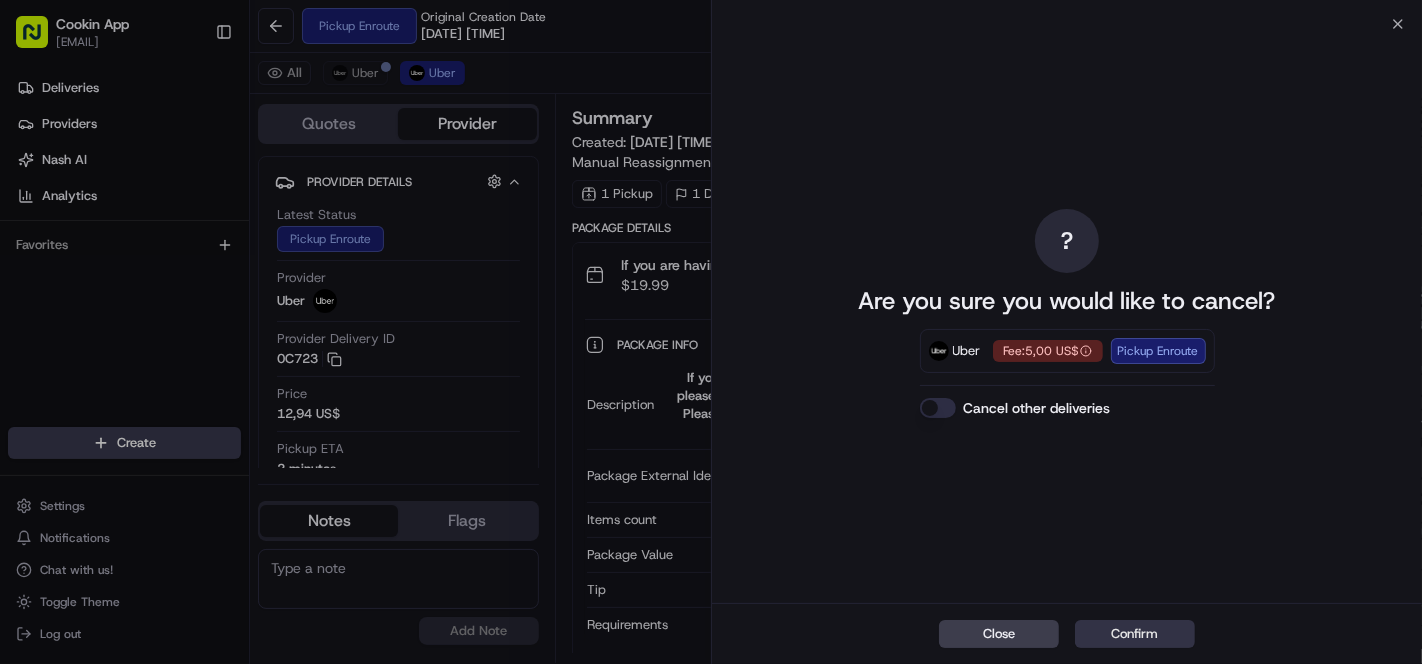 click on "Confirm" at bounding box center (1135, 634) 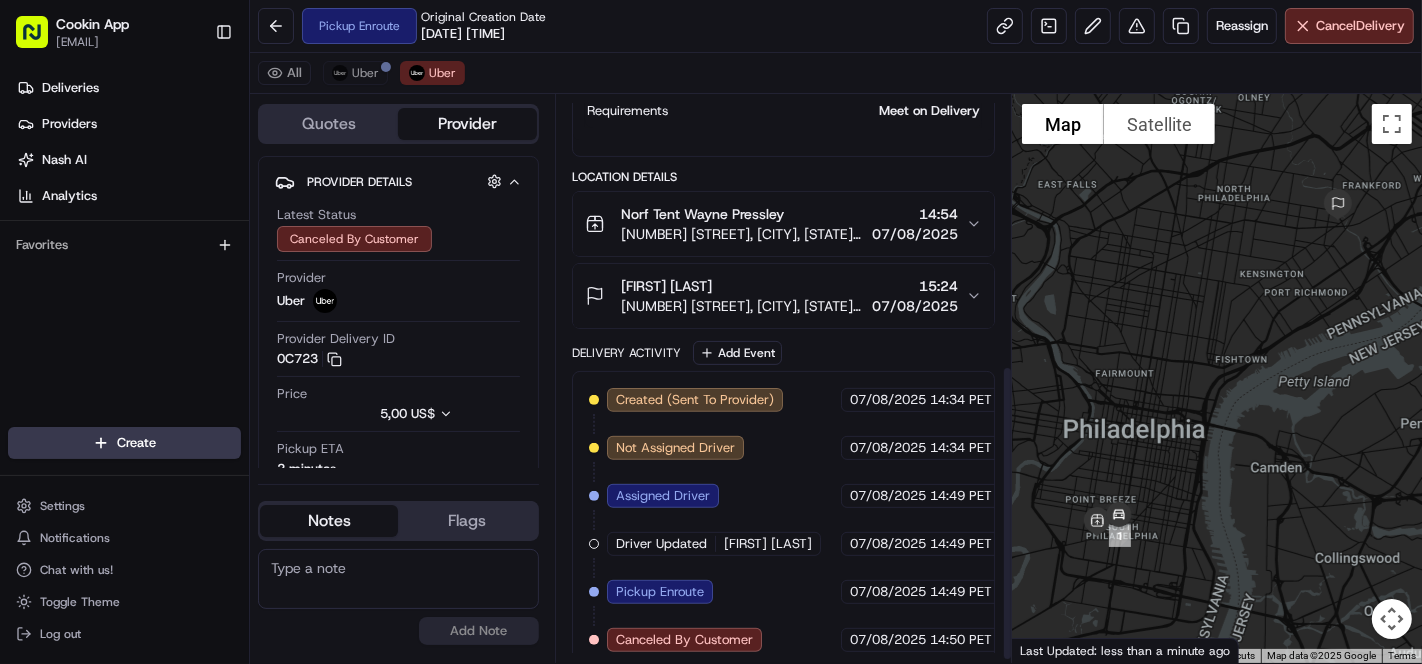 scroll, scrollTop: 522, scrollLeft: 0, axis: vertical 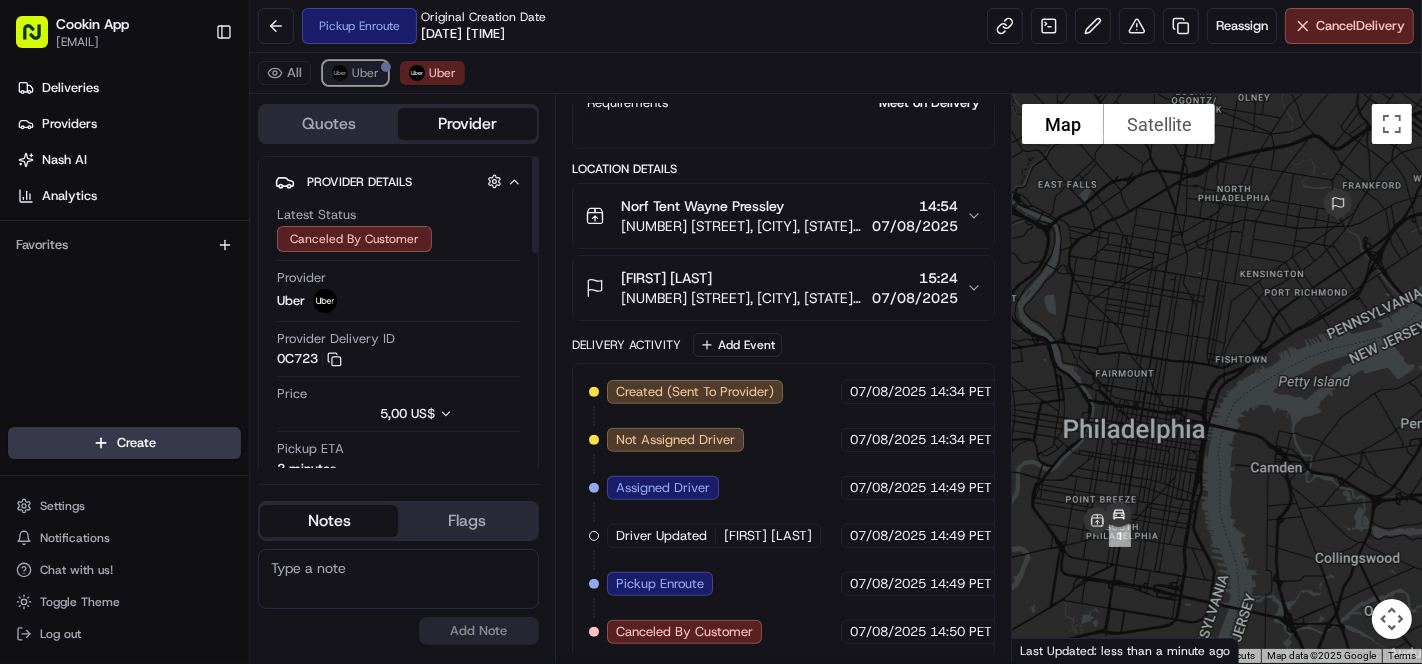 click on "Uber" at bounding box center (365, 73) 